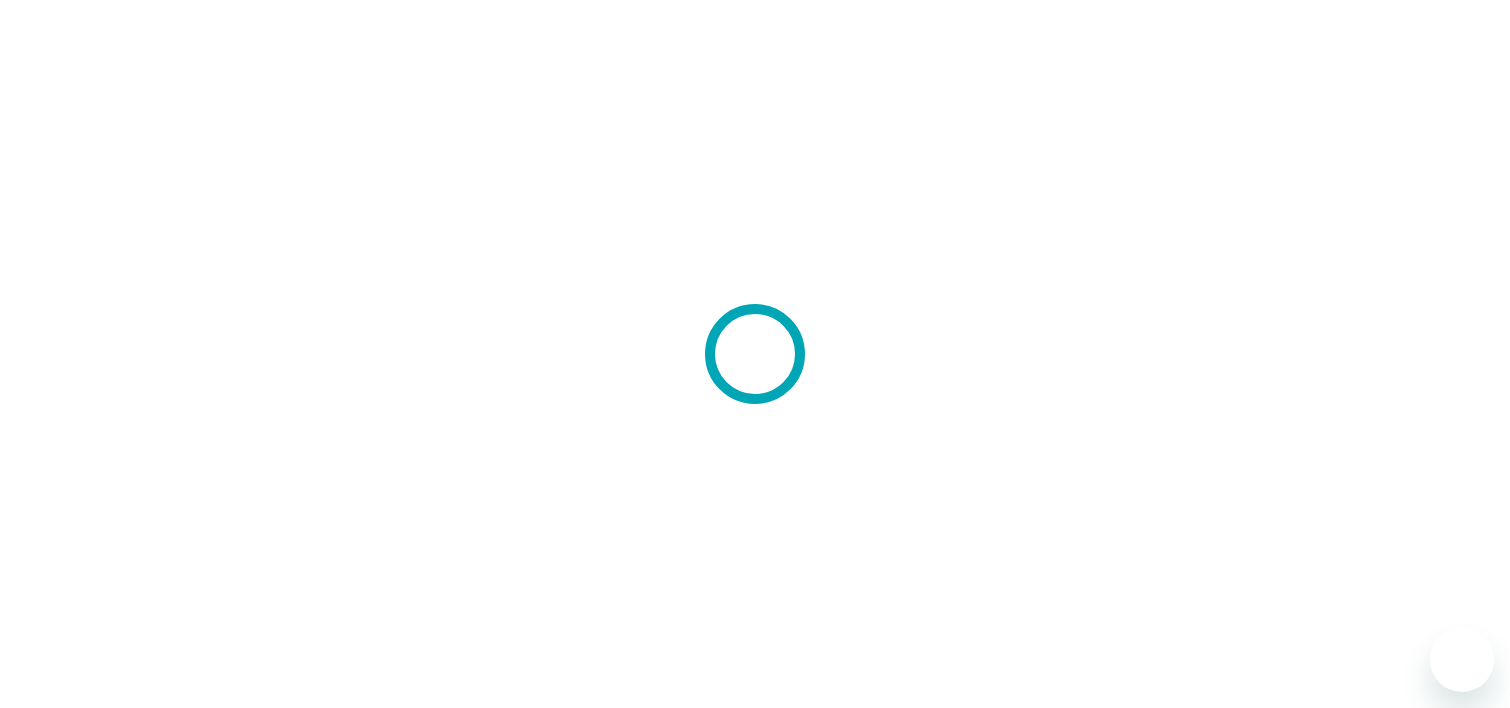 scroll, scrollTop: 0, scrollLeft: 0, axis: both 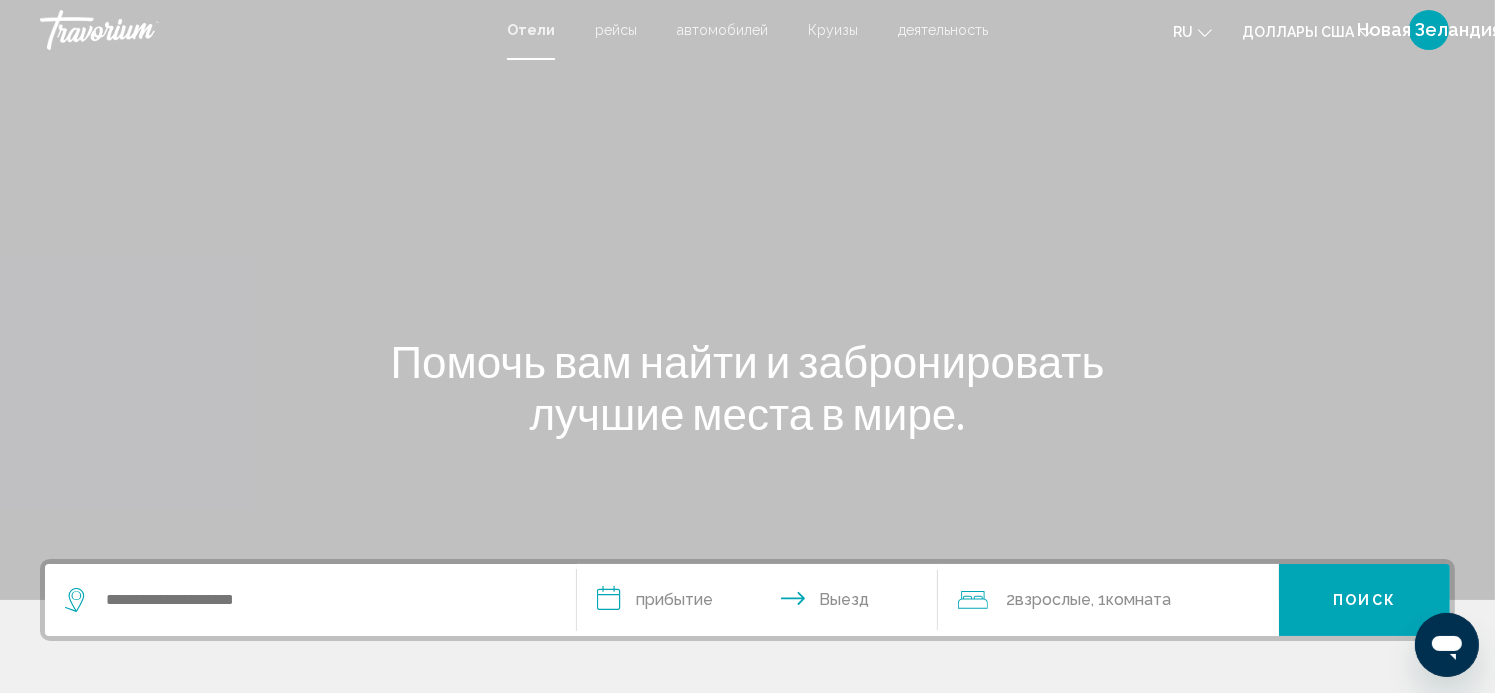 click on "рейсы" at bounding box center [616, 30] 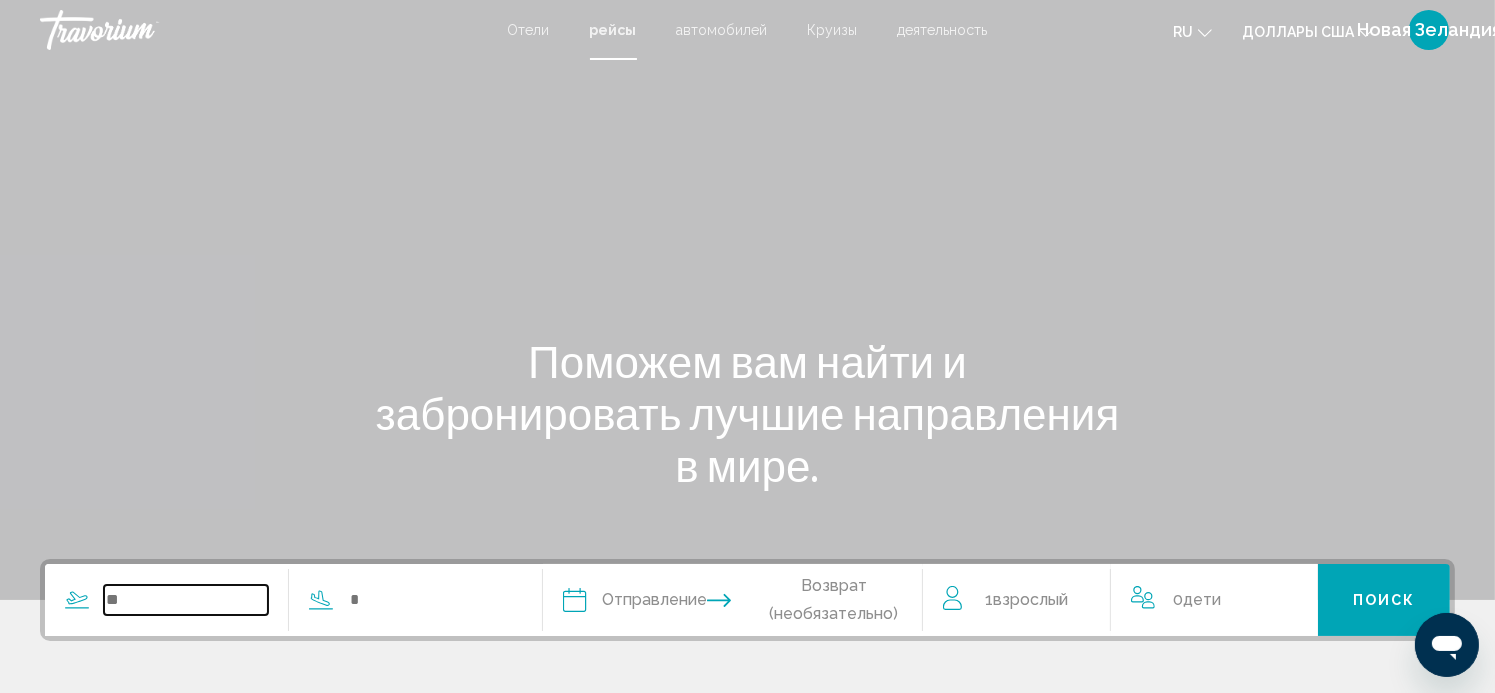 click at bounding box center [186, 600] 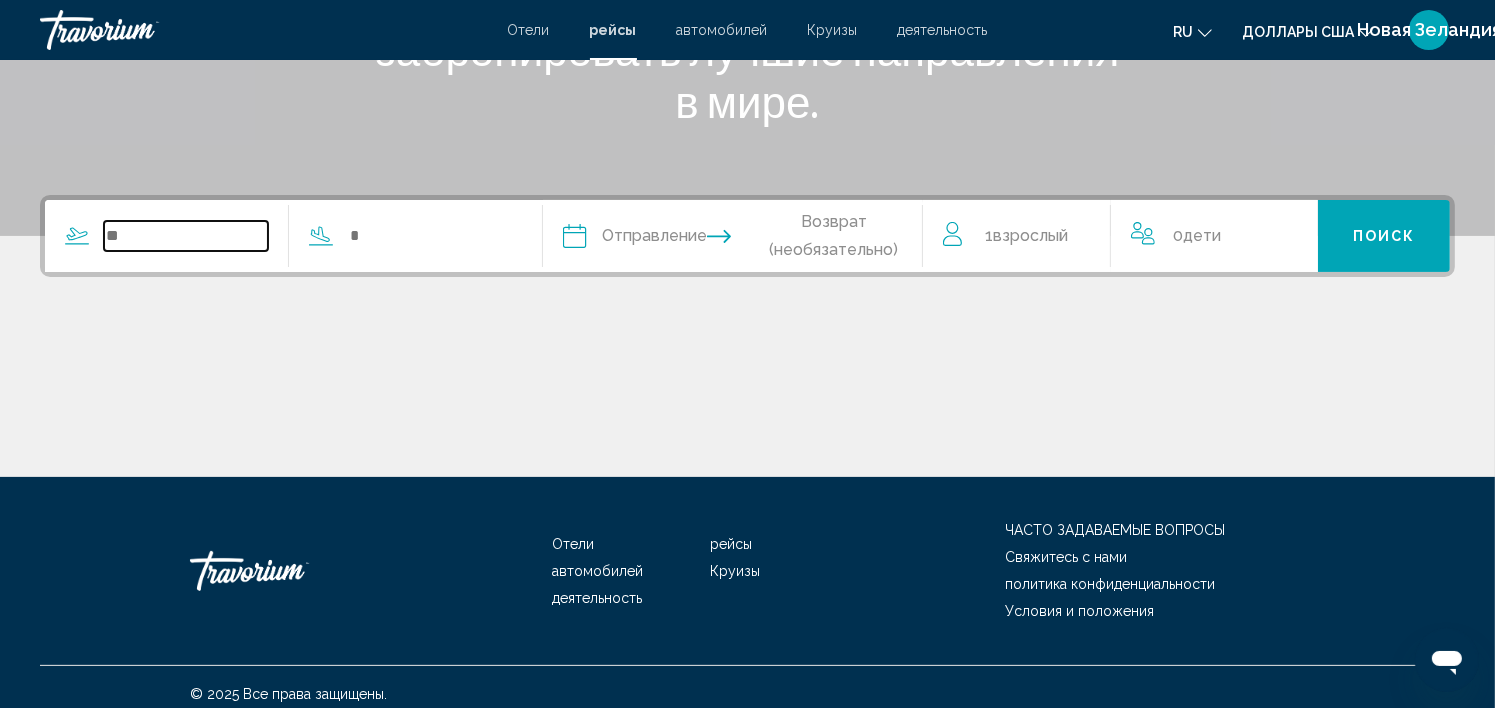 scroll, scrollTop: 377, scrollLeft: 0, axis: vertical 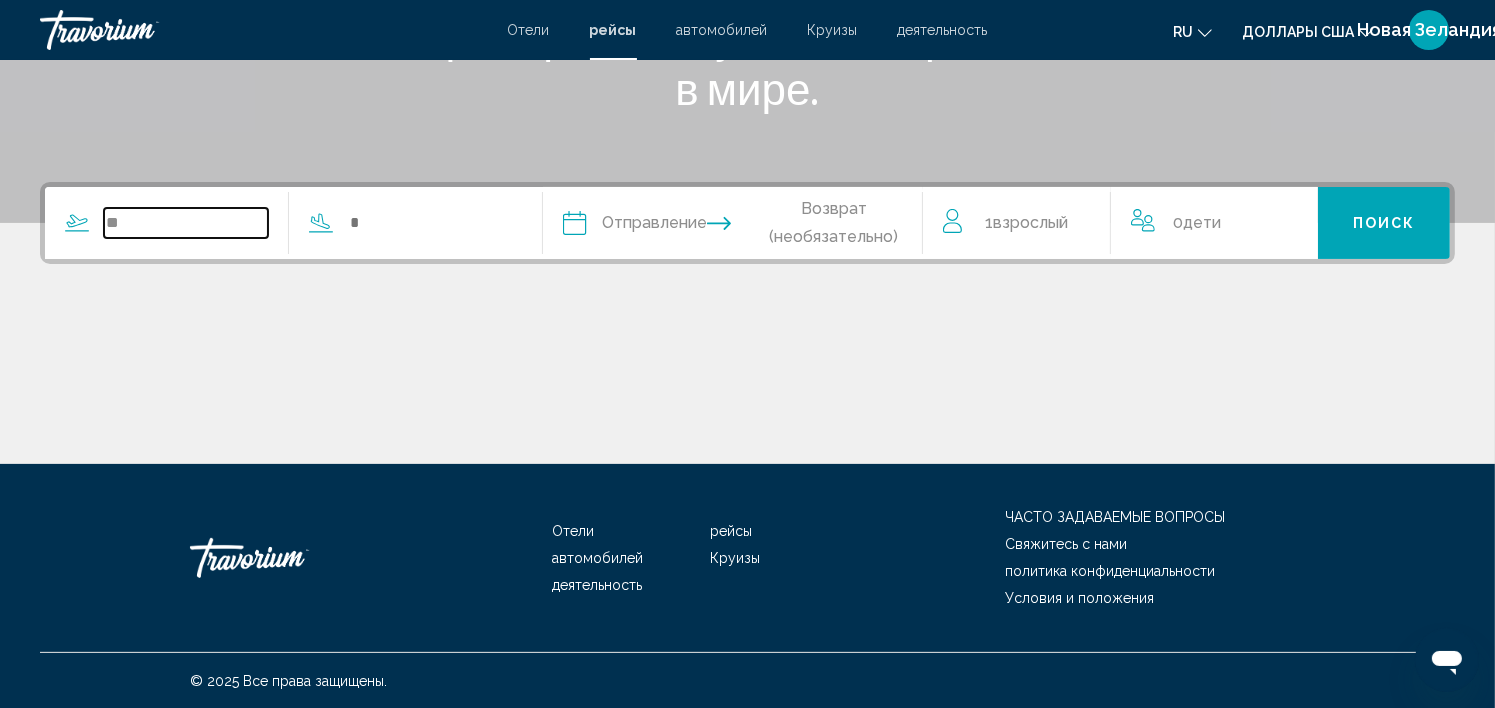 type on "*" 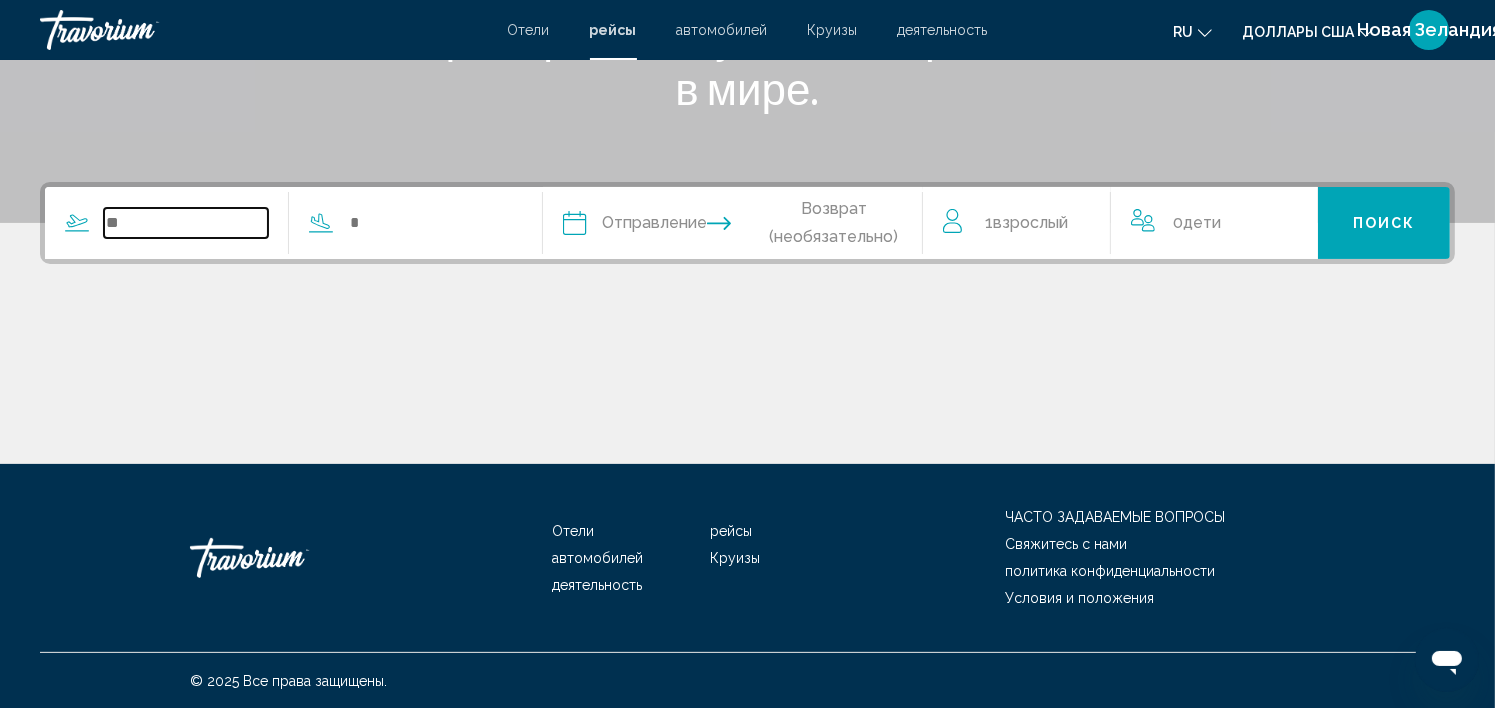click at bounding box center (186, 223) 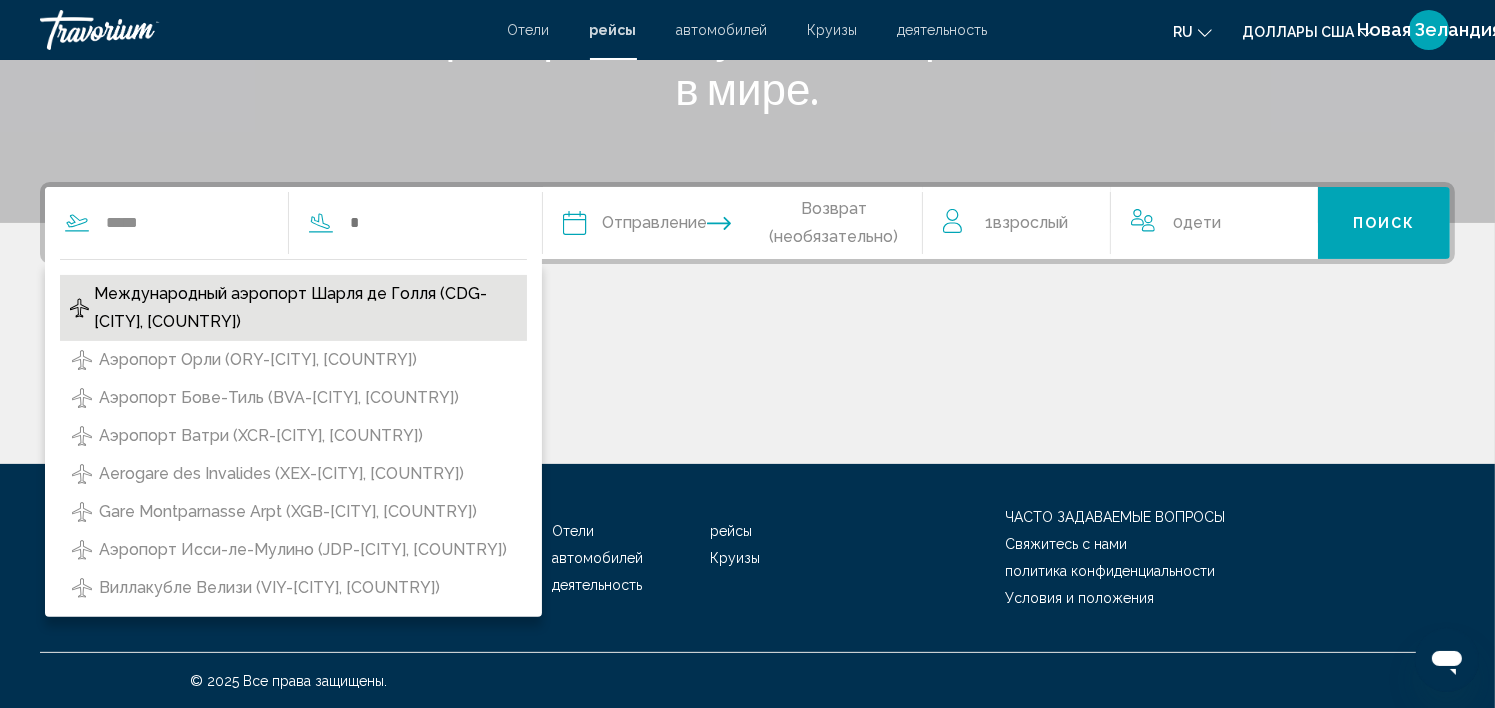 click on "Международный аэропорт Шарля де Голля (CDG-[CITY], [COUNTRY])" at bounding box center [305, 308] 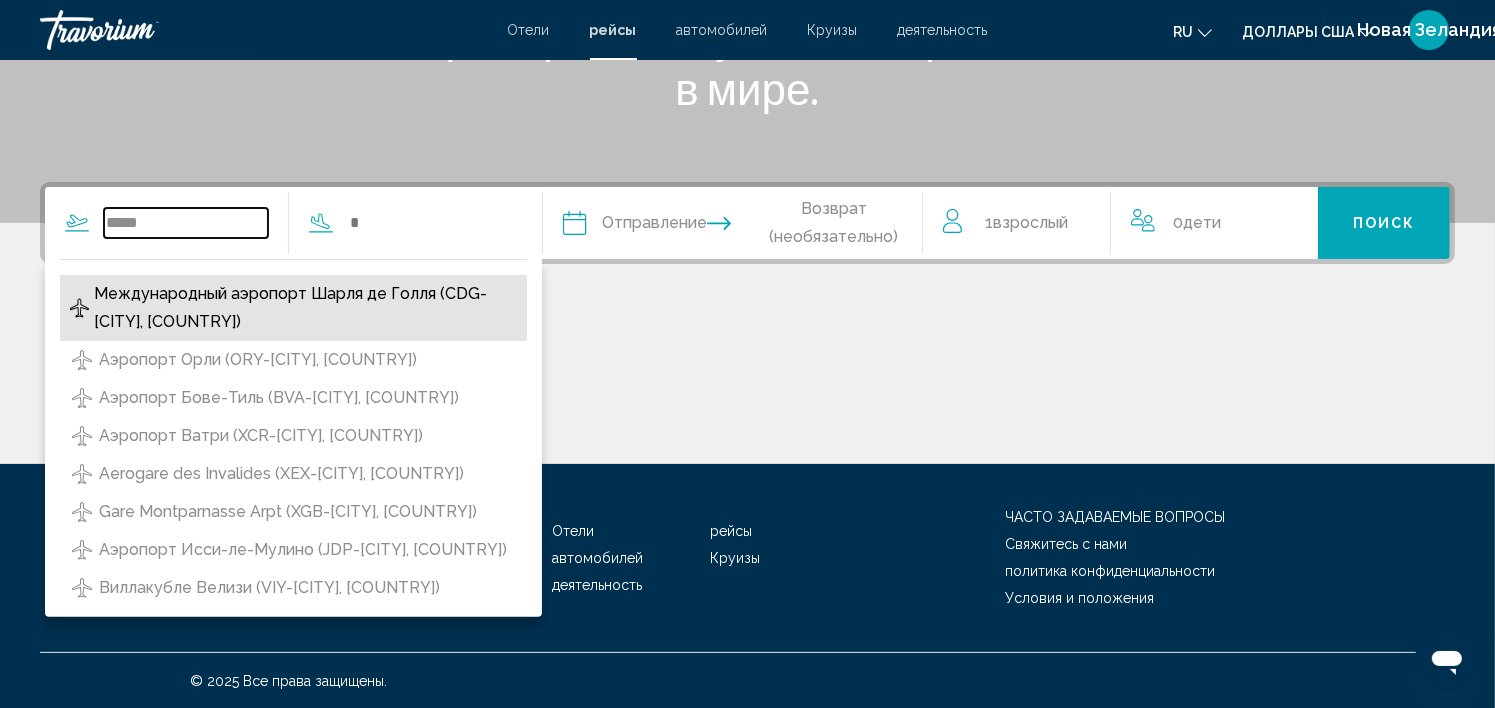 type on "**********" 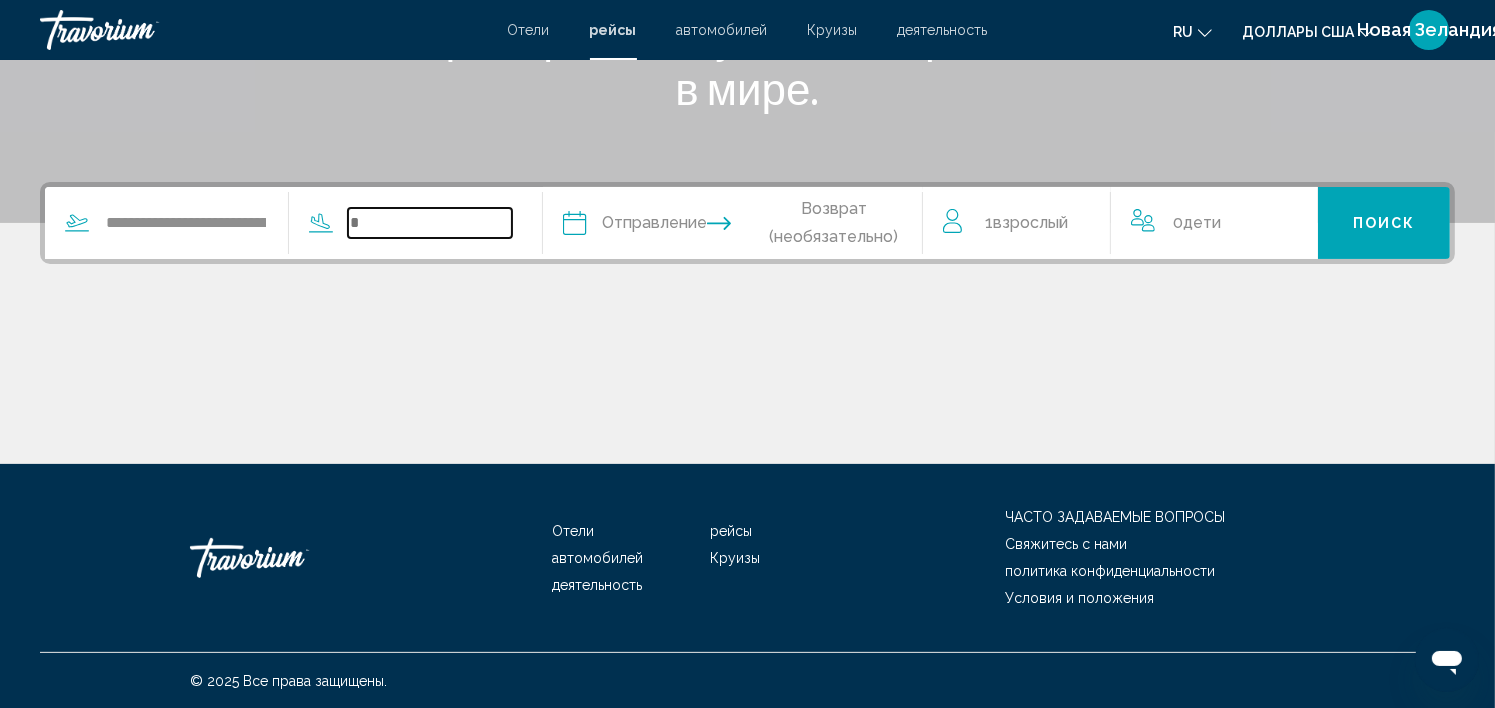 click at bounding box center [430, 223] 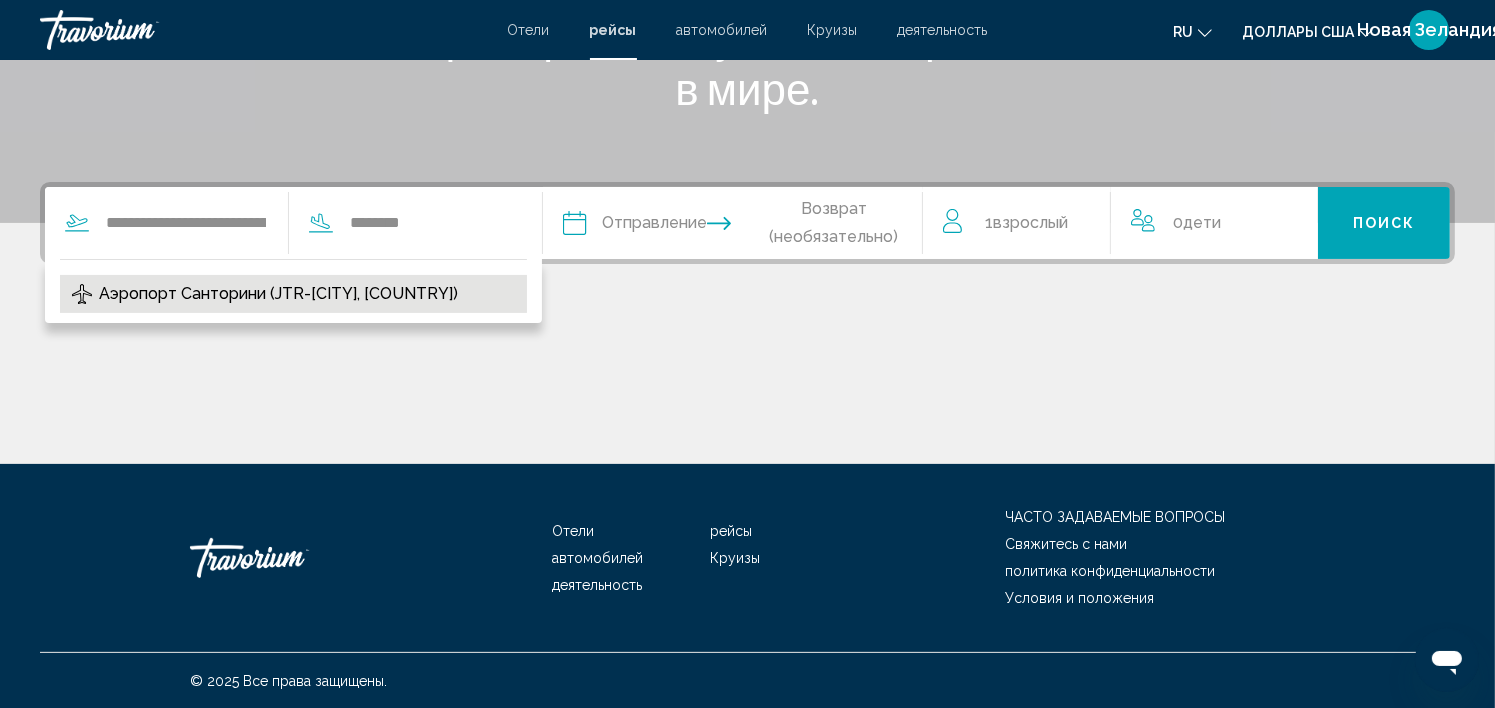 click on "Аэропорт Санторини (JTR-[CITY], [COUNTRY])" at bounding box center [278, 294] 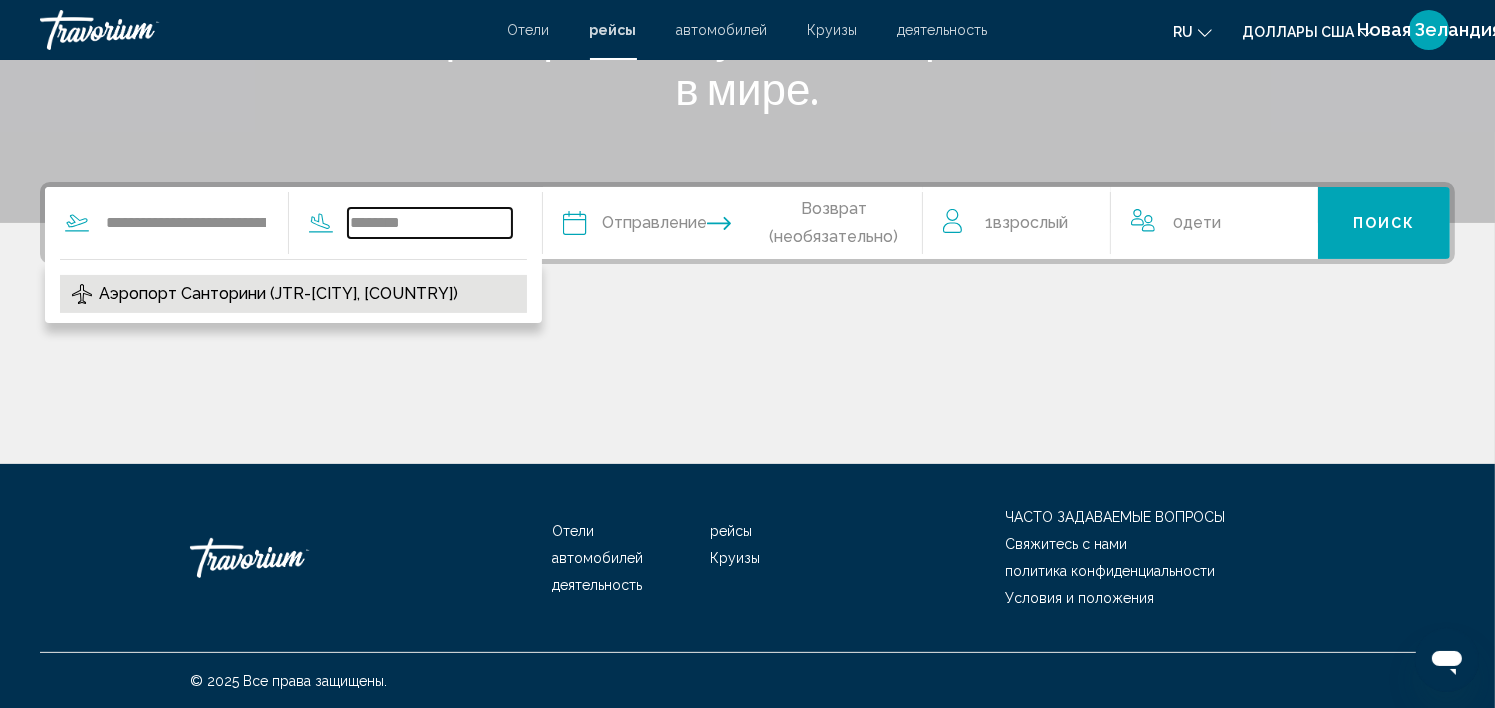 type on "**********" 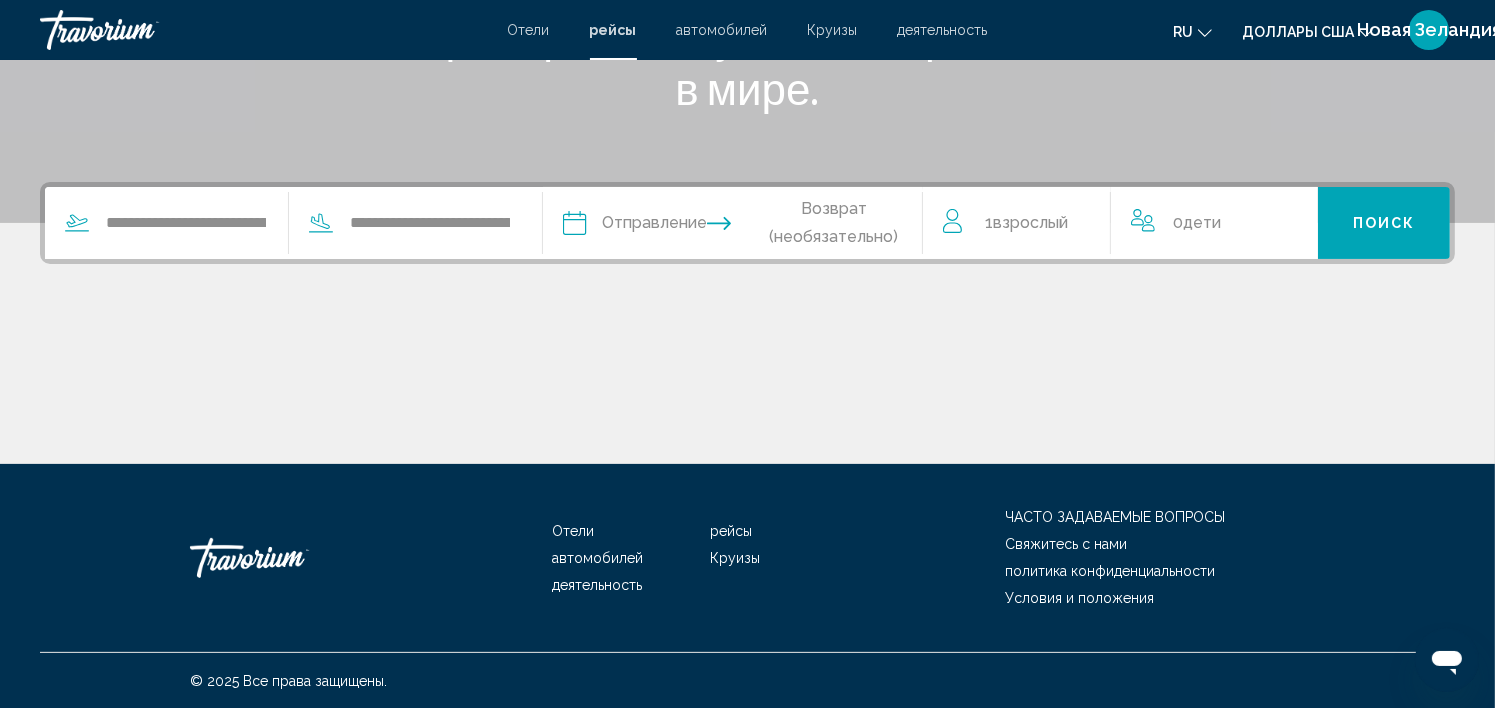 click at bounding box center (652, 226) 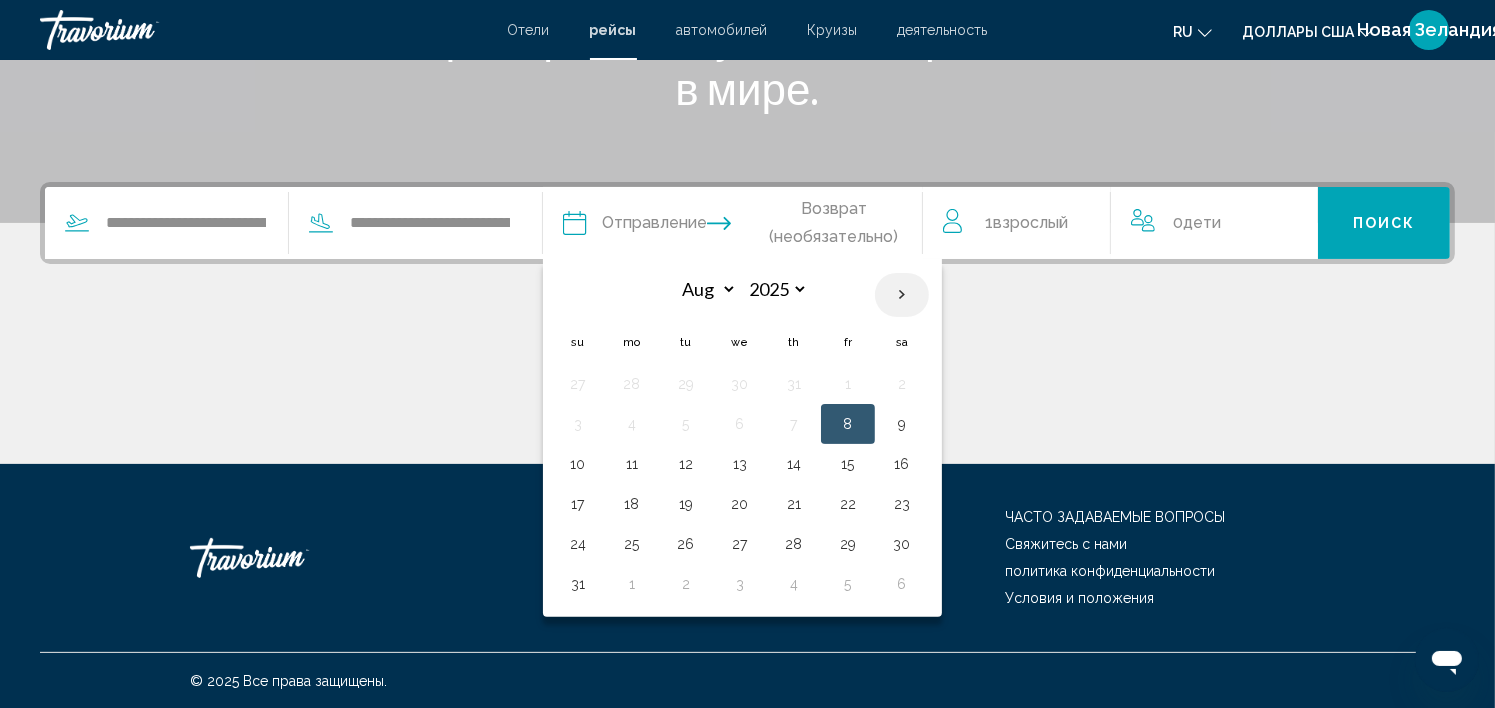 click at bounding box center [902, 295] 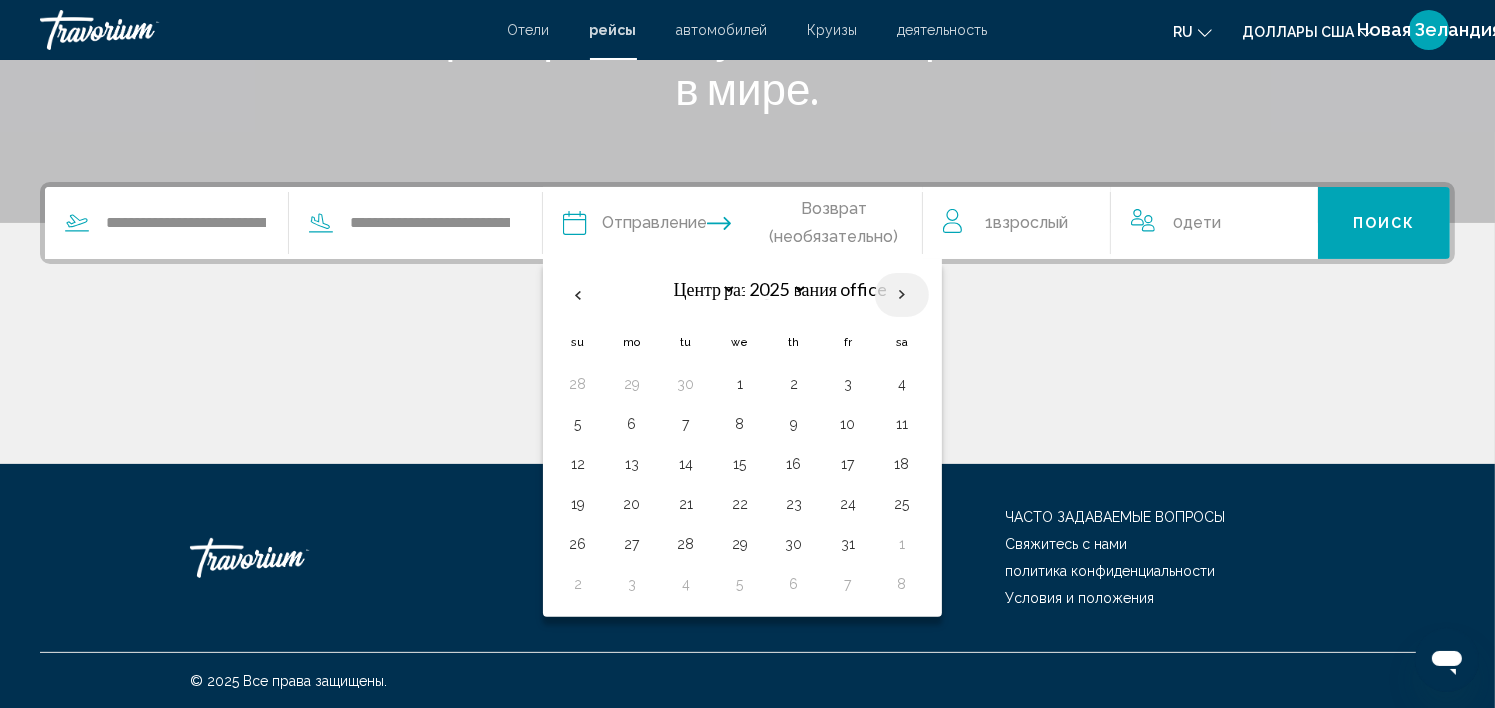 click at bounding box center (902, 295) 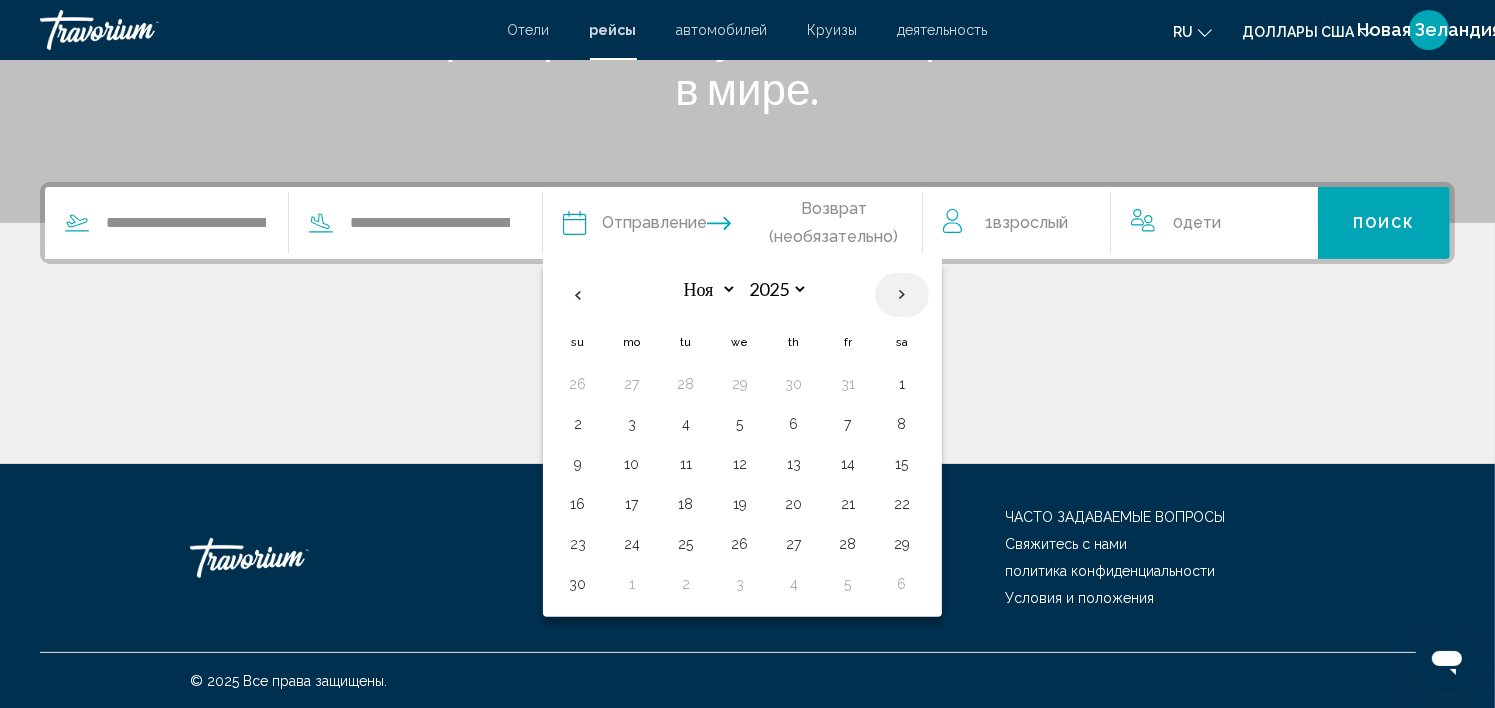 click at bounding box center (902, 295) 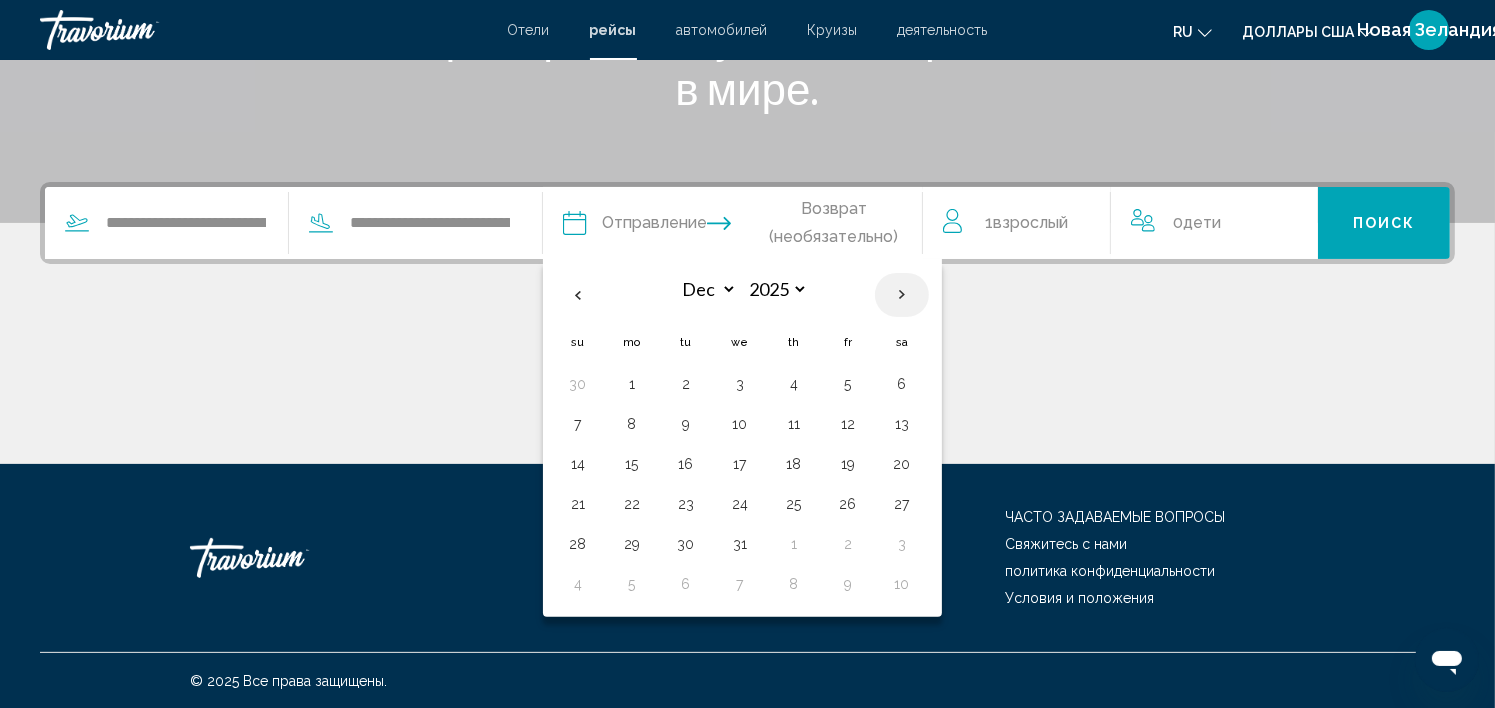 click at bounding box center [902, 295] 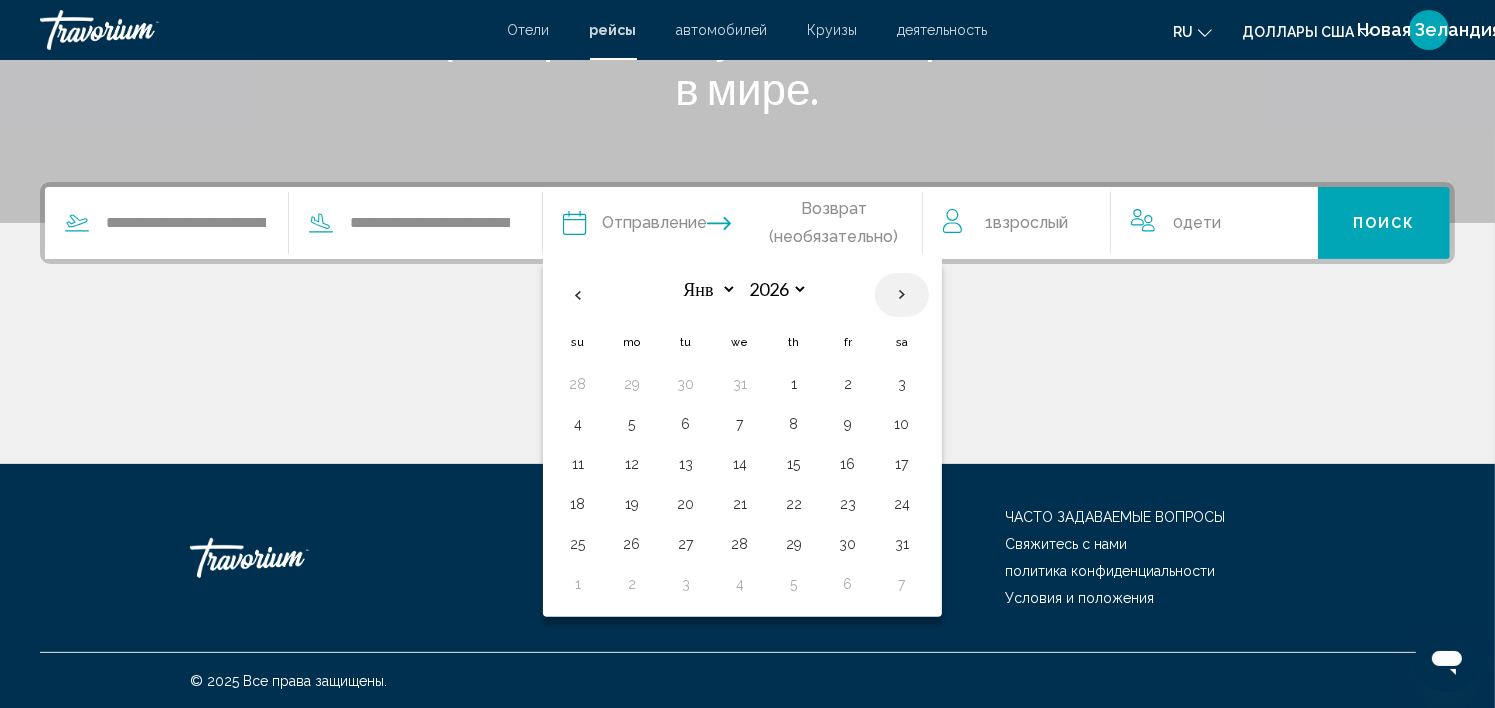 click at bounding box center (902, 295) 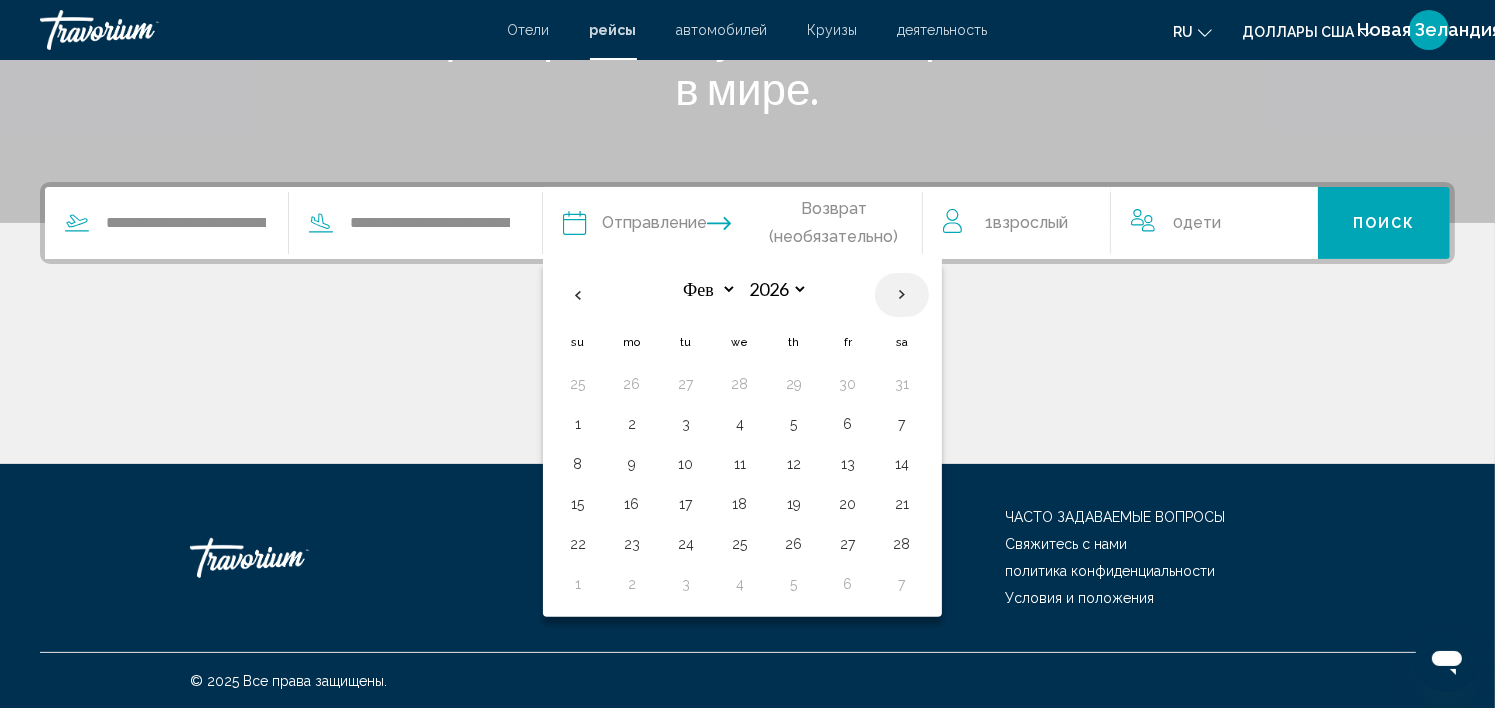 click at bounding box center (902, 295) 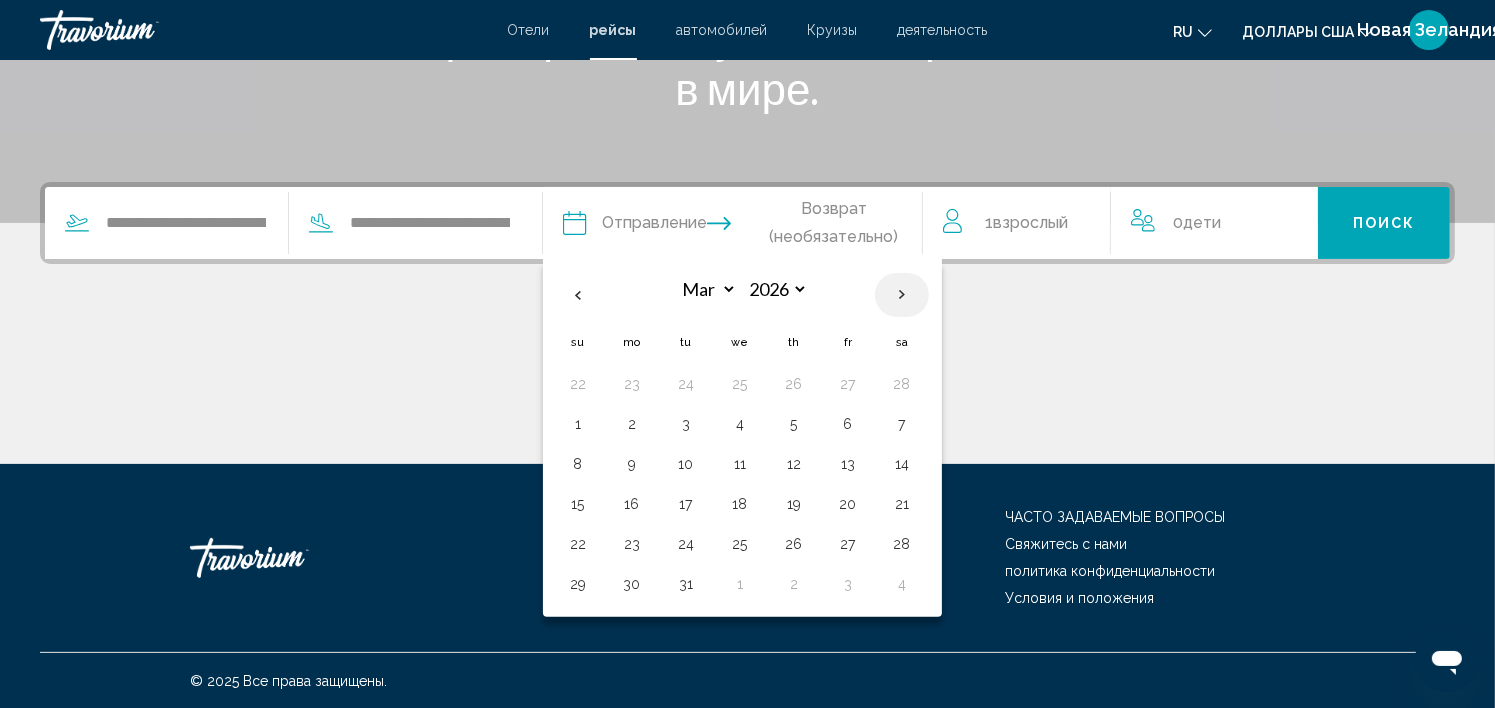 click at bounding box center [902, 295] 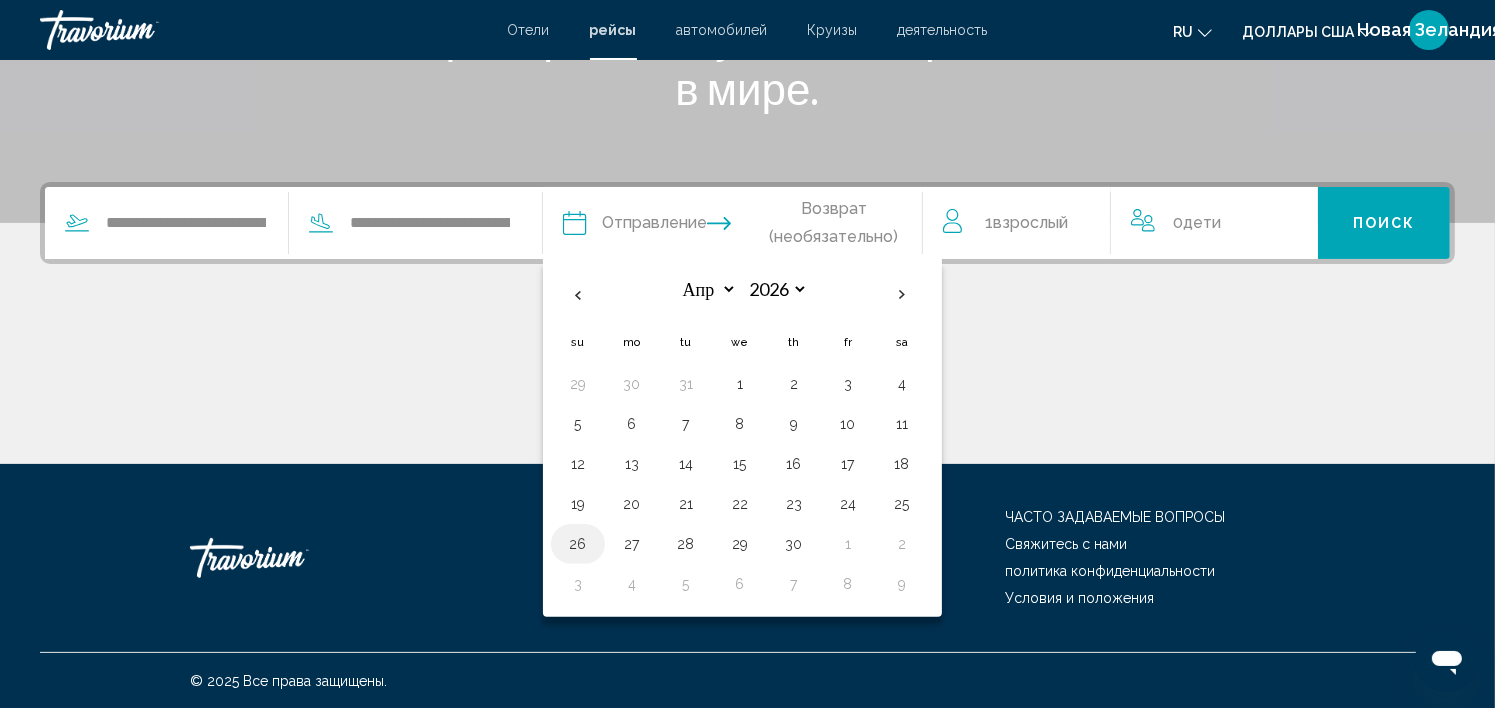 click on "26" at bounding box center [578, 544] 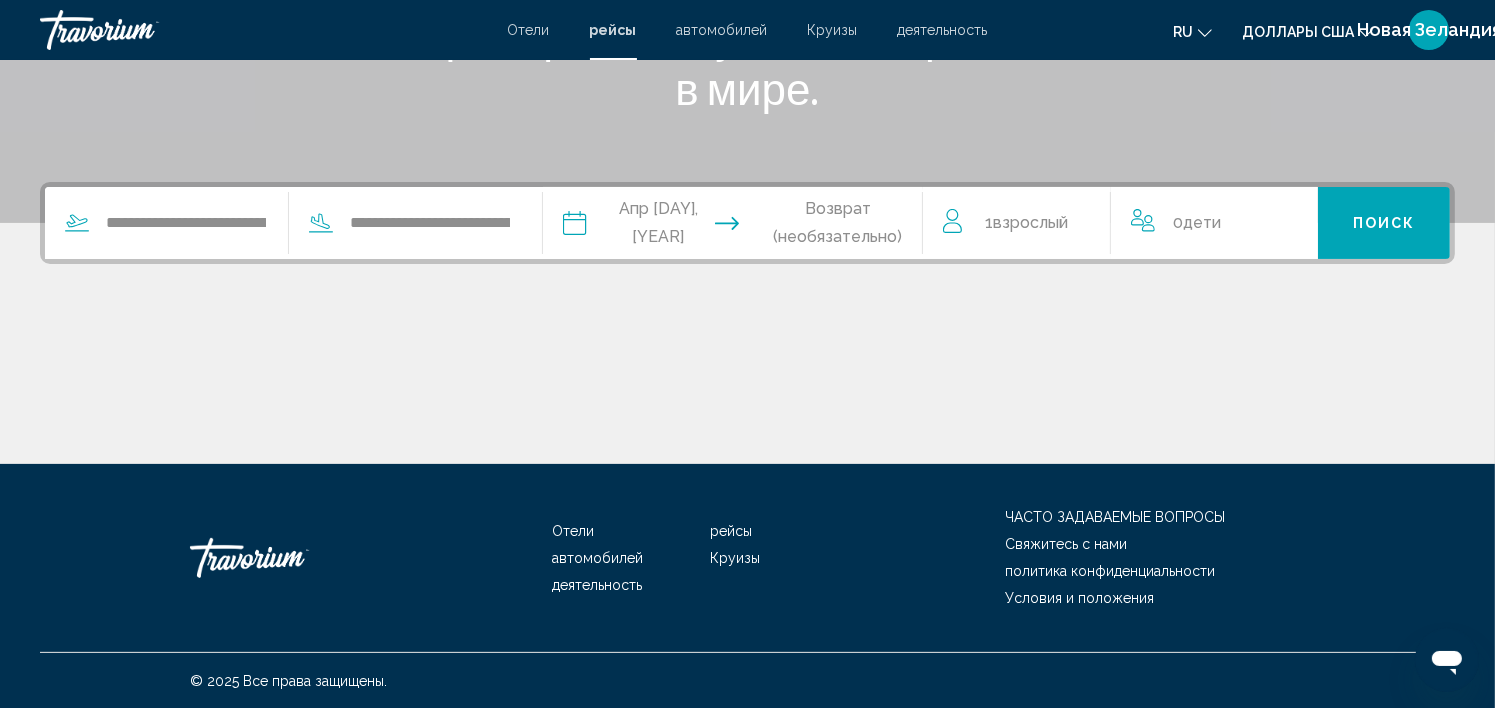 click at bounding box center [837, 226] 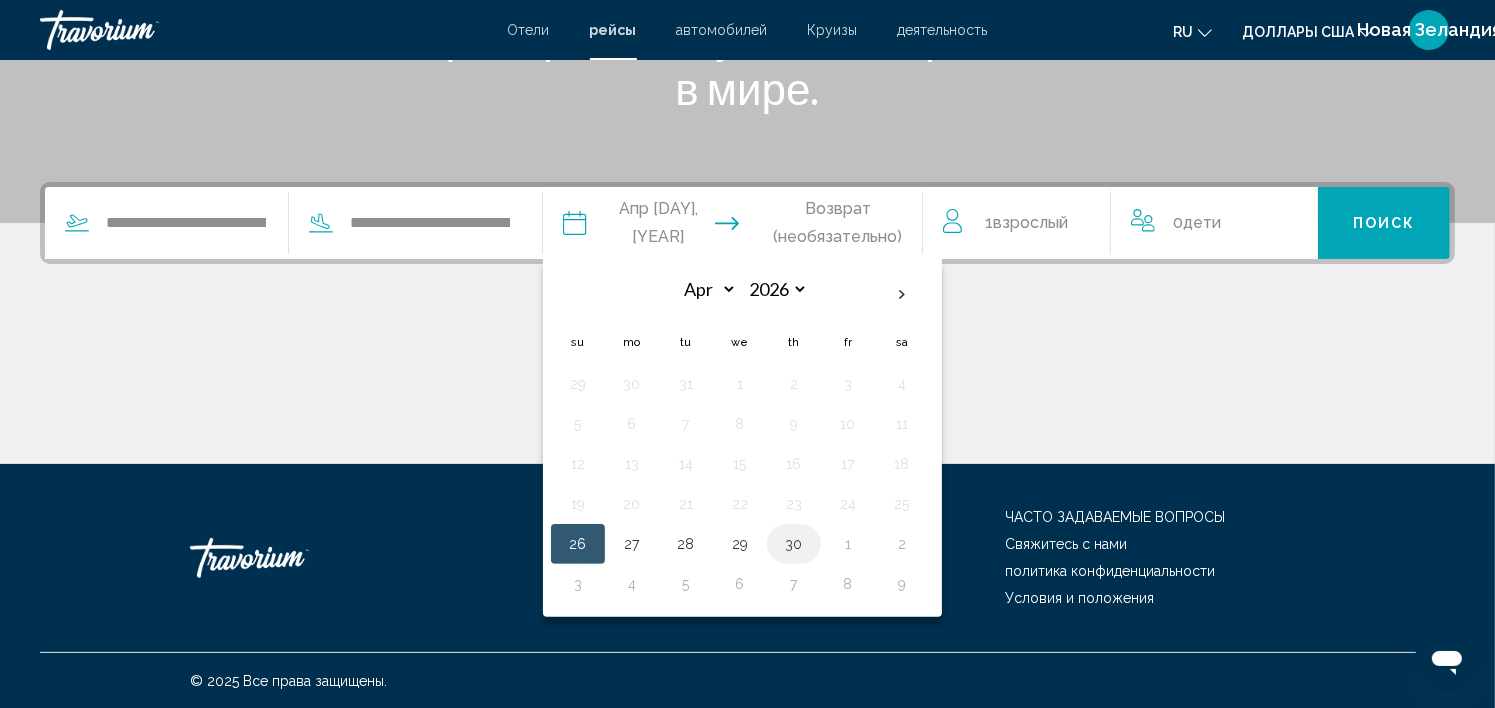 click on "30" at bounding box center (794, 544) 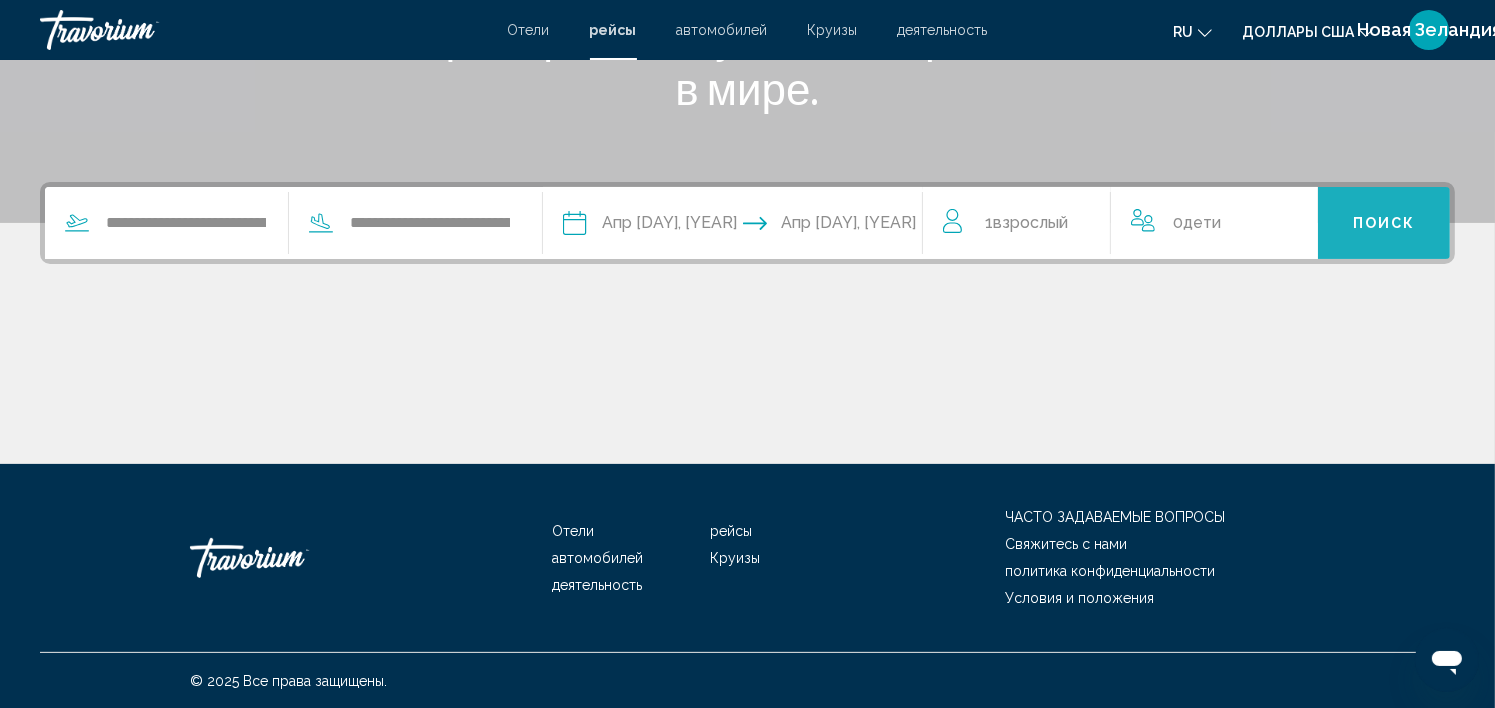 click on "Поиск" at bounding box center (1384, 224) 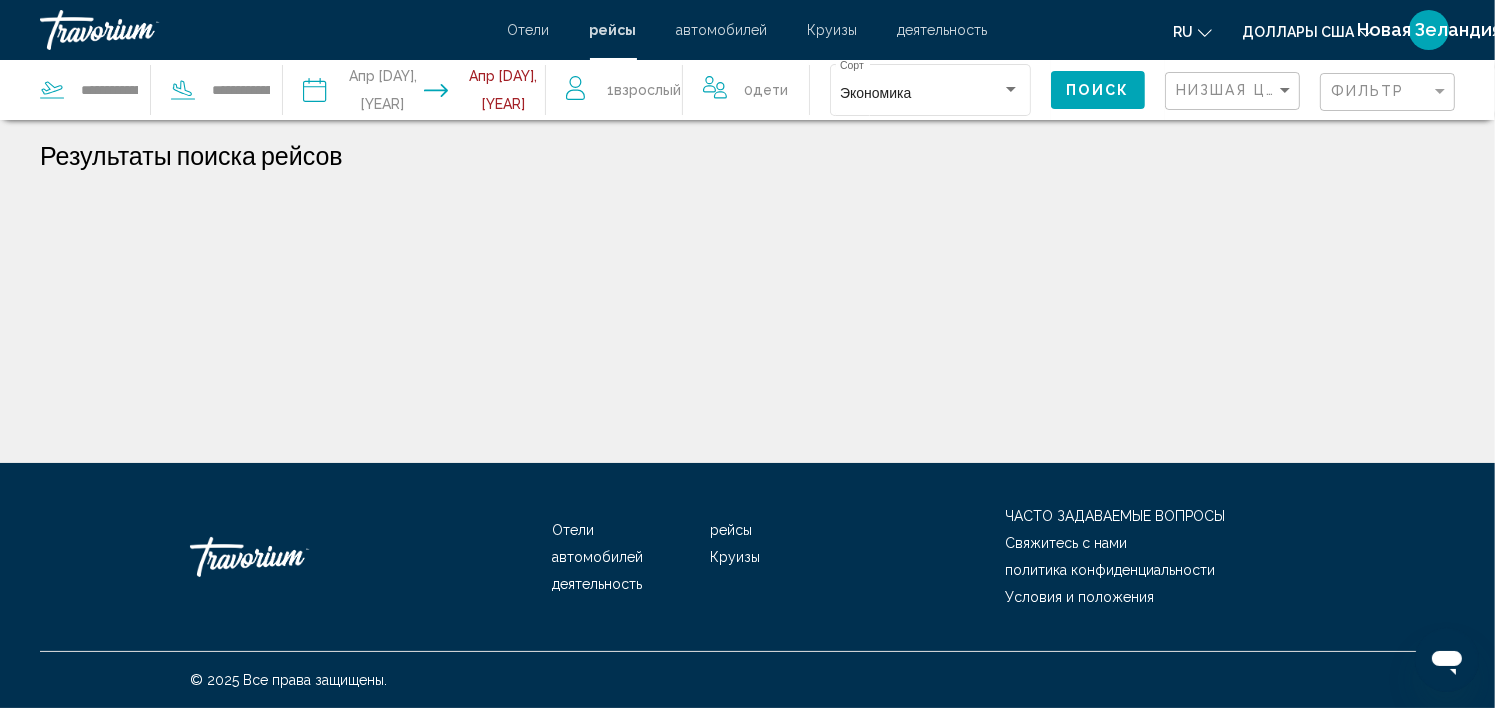 scroll, scrollTop: 0, scrollLeft: 0, axis: both 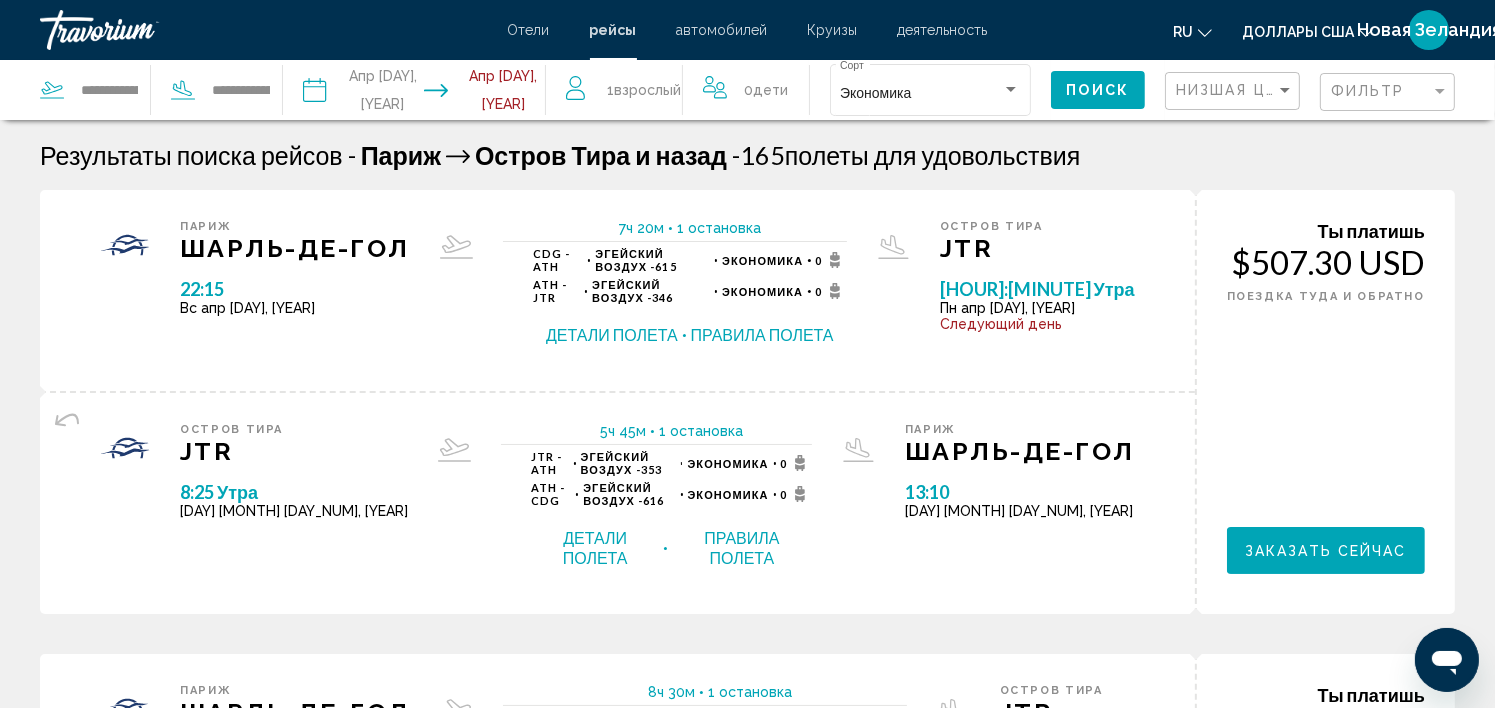 click on "Новая Зеландия" at bounding box center [1429, 30] 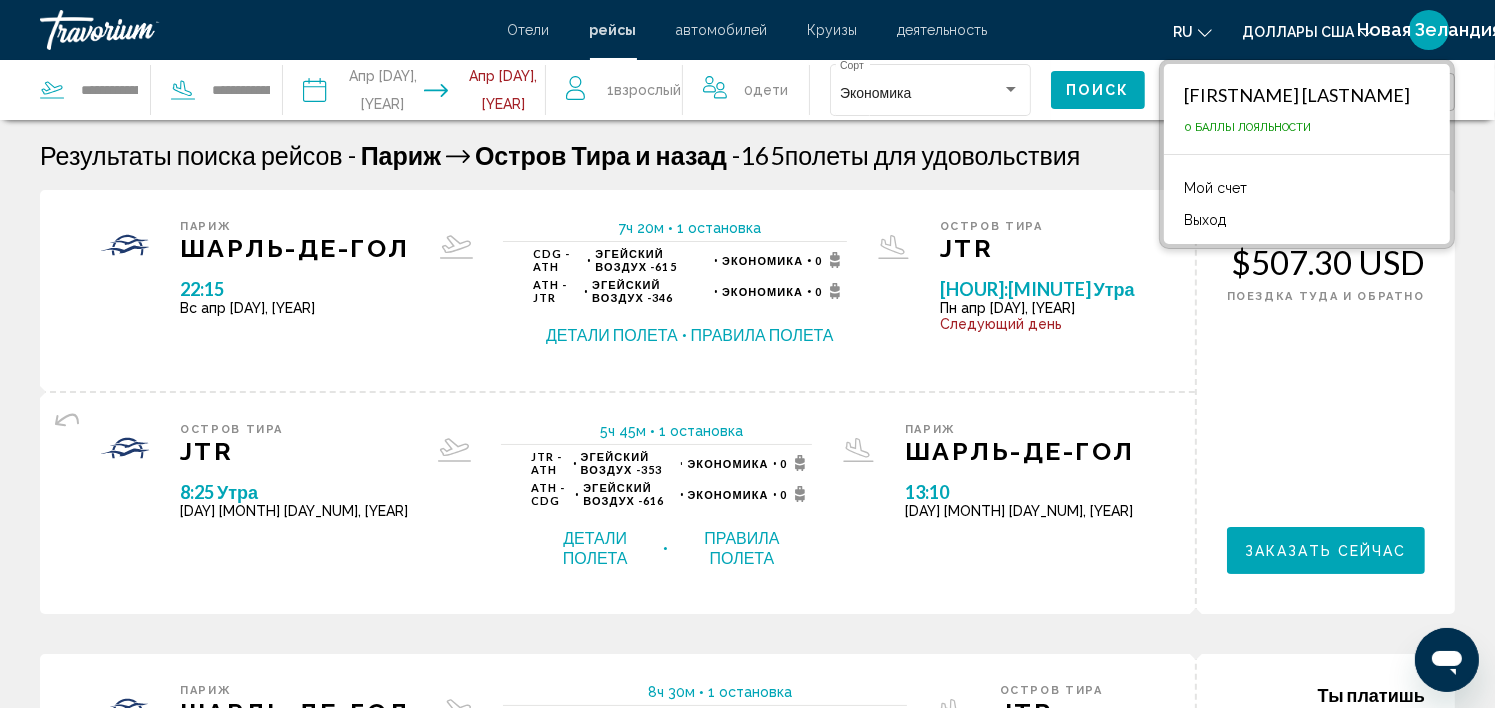 click on "Доллары США" 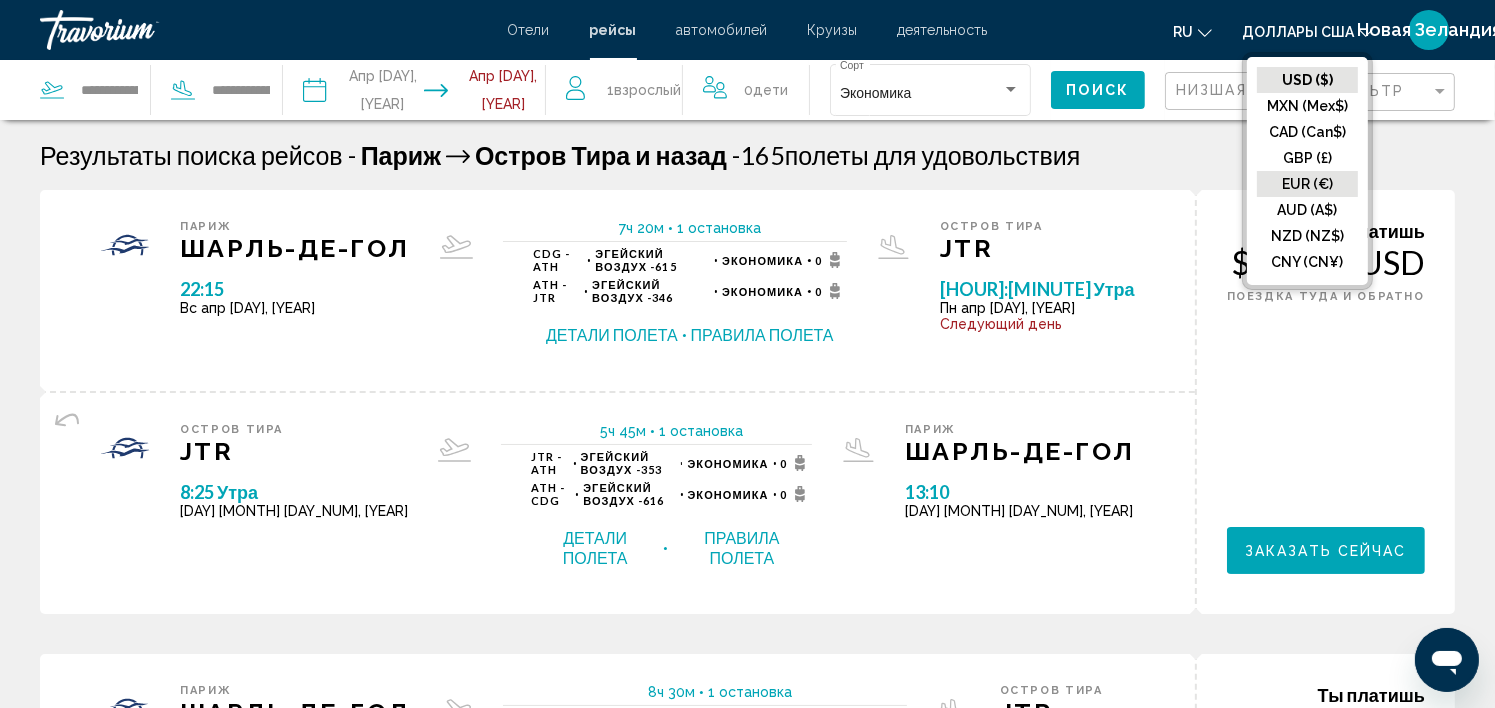 click on "EUR (€)" 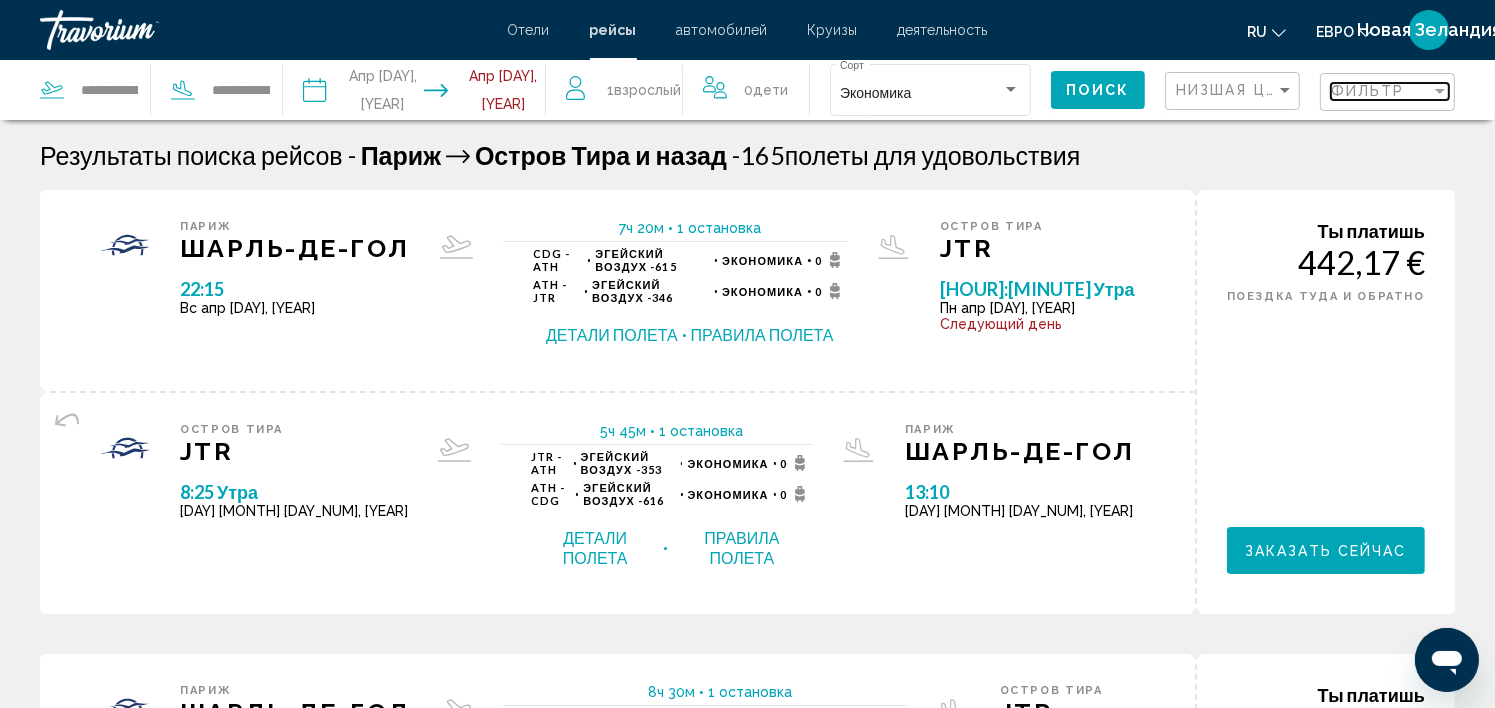 click on "Фильтр" at bounding box center [1381, 91] 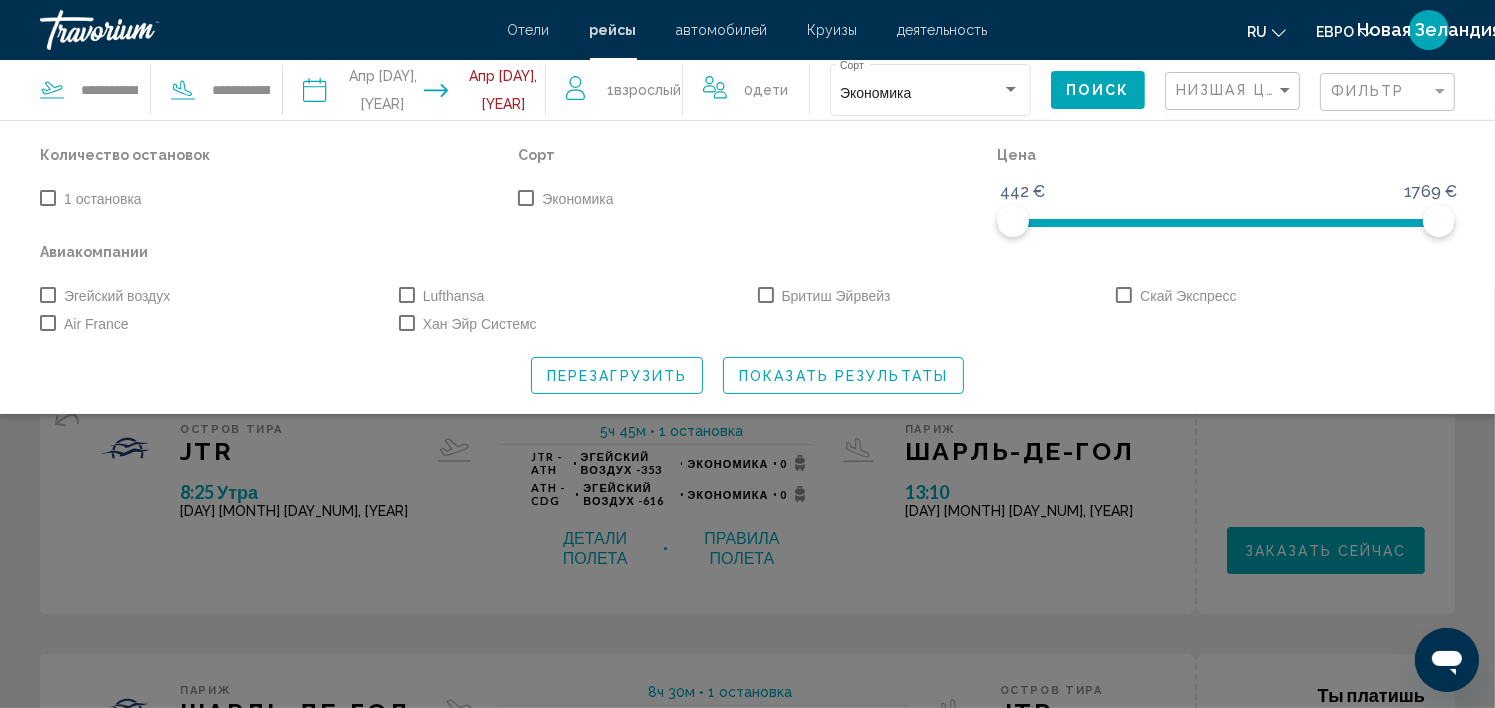 click 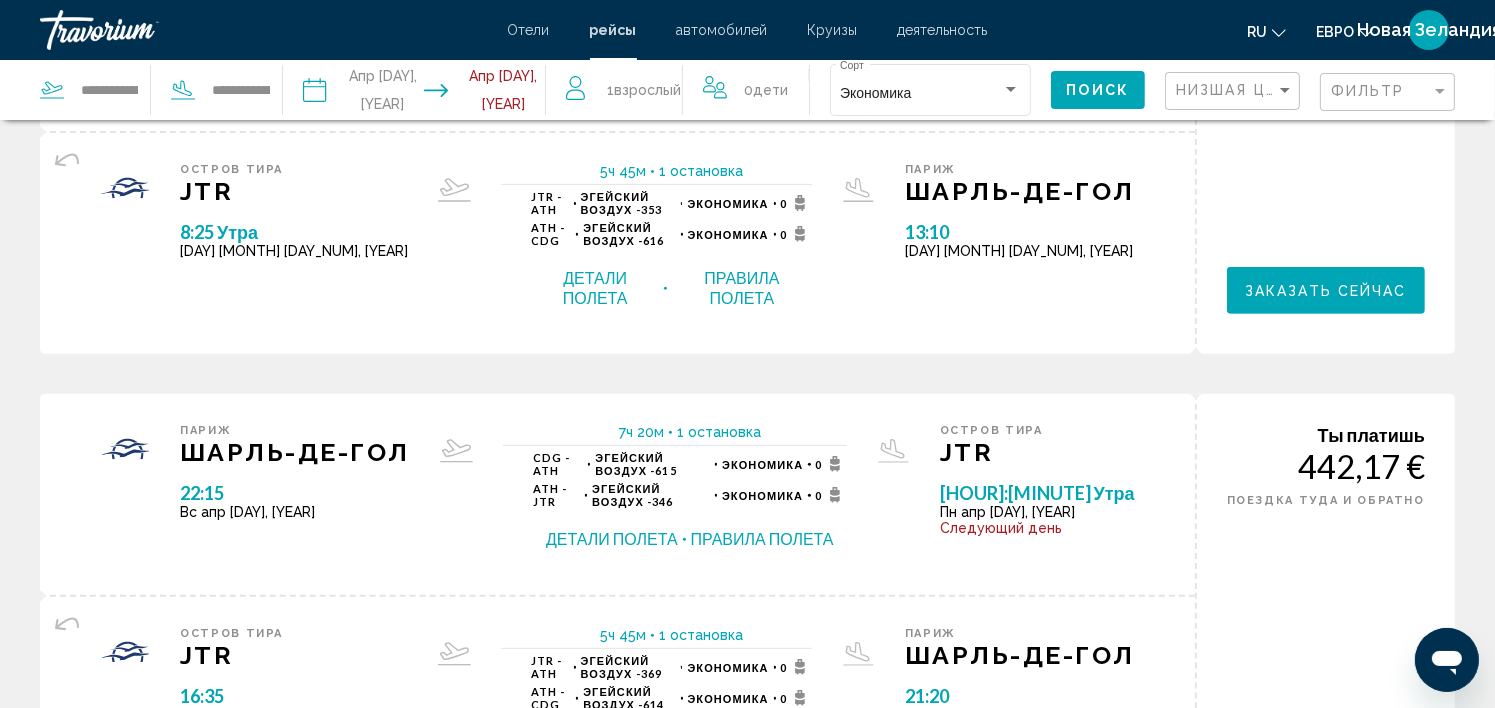scroll, scrollTop: 707, scrollLeft: 0, axis: vertical 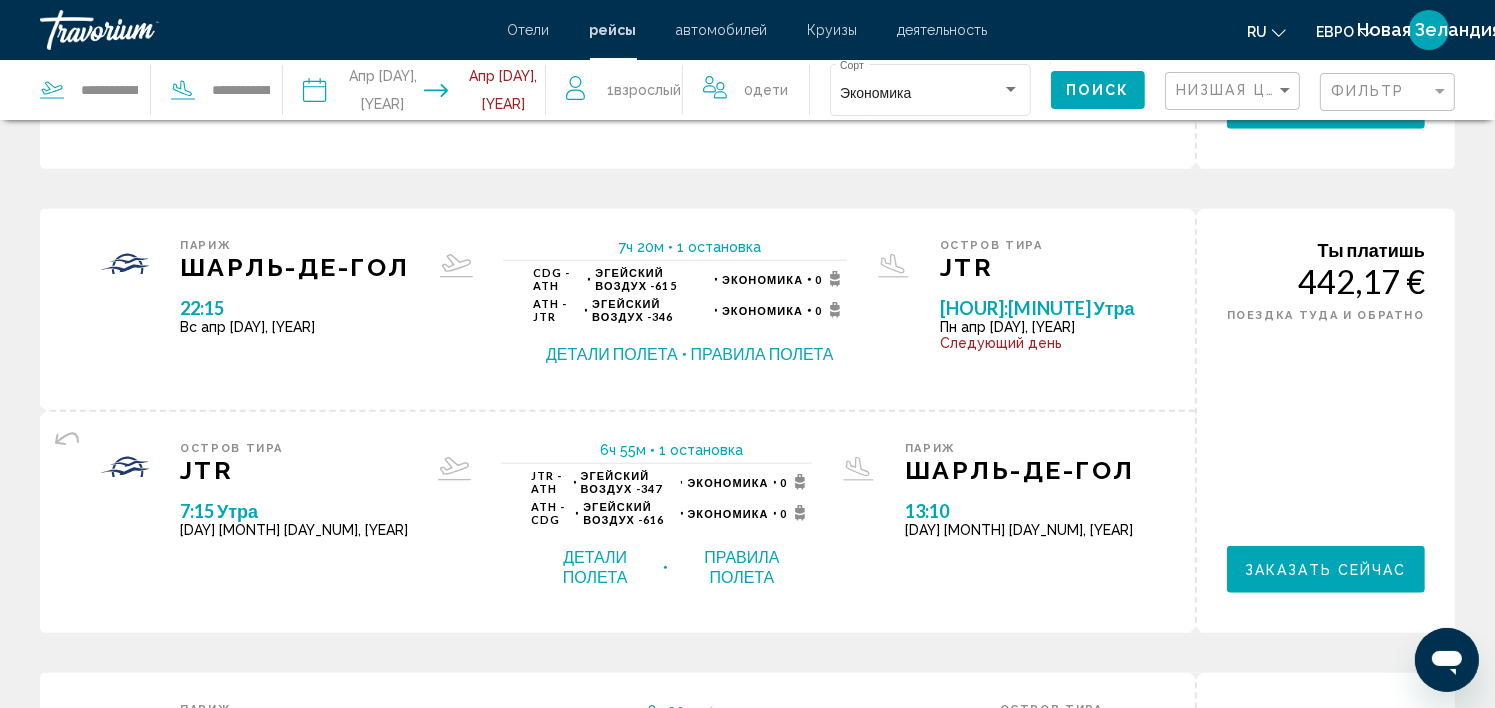 click at bounding box center [488, 93] 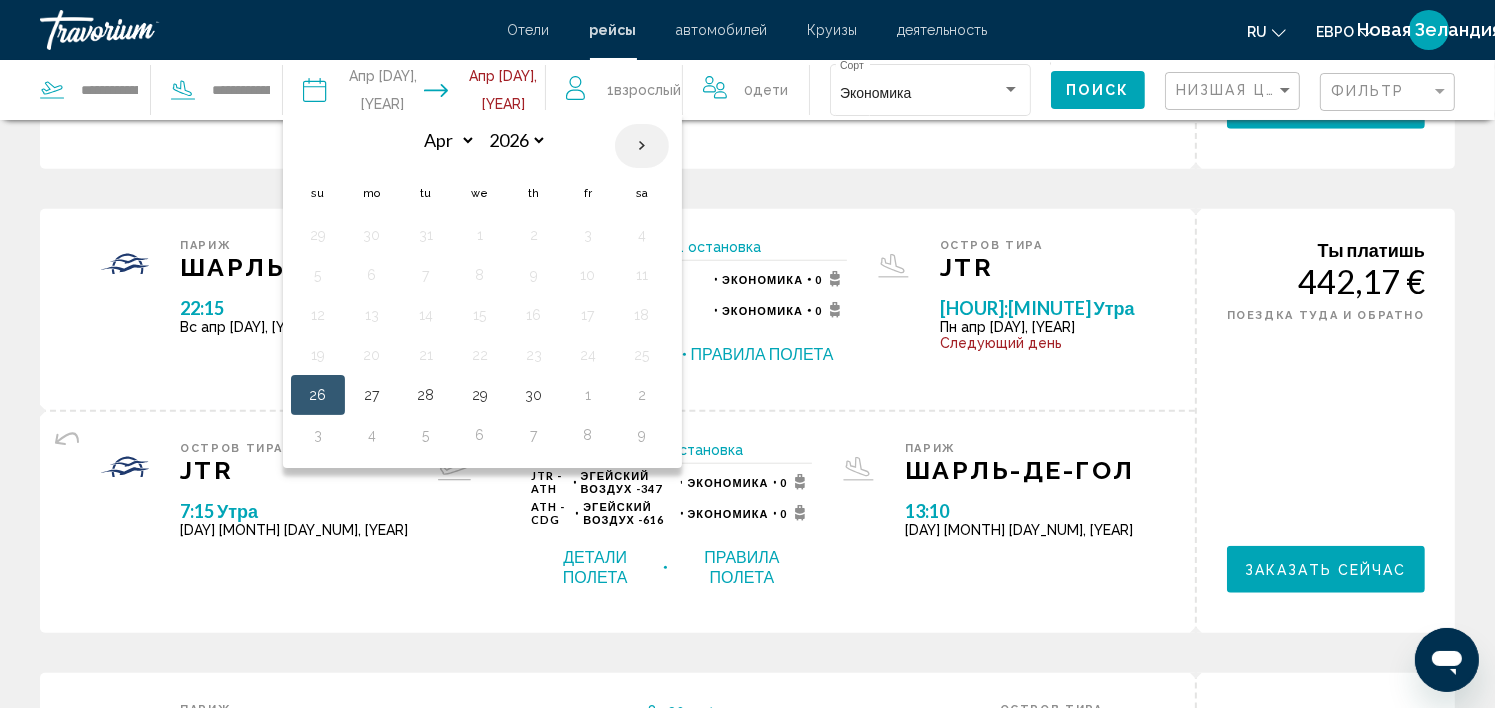 click at bounding box center (642, 146) 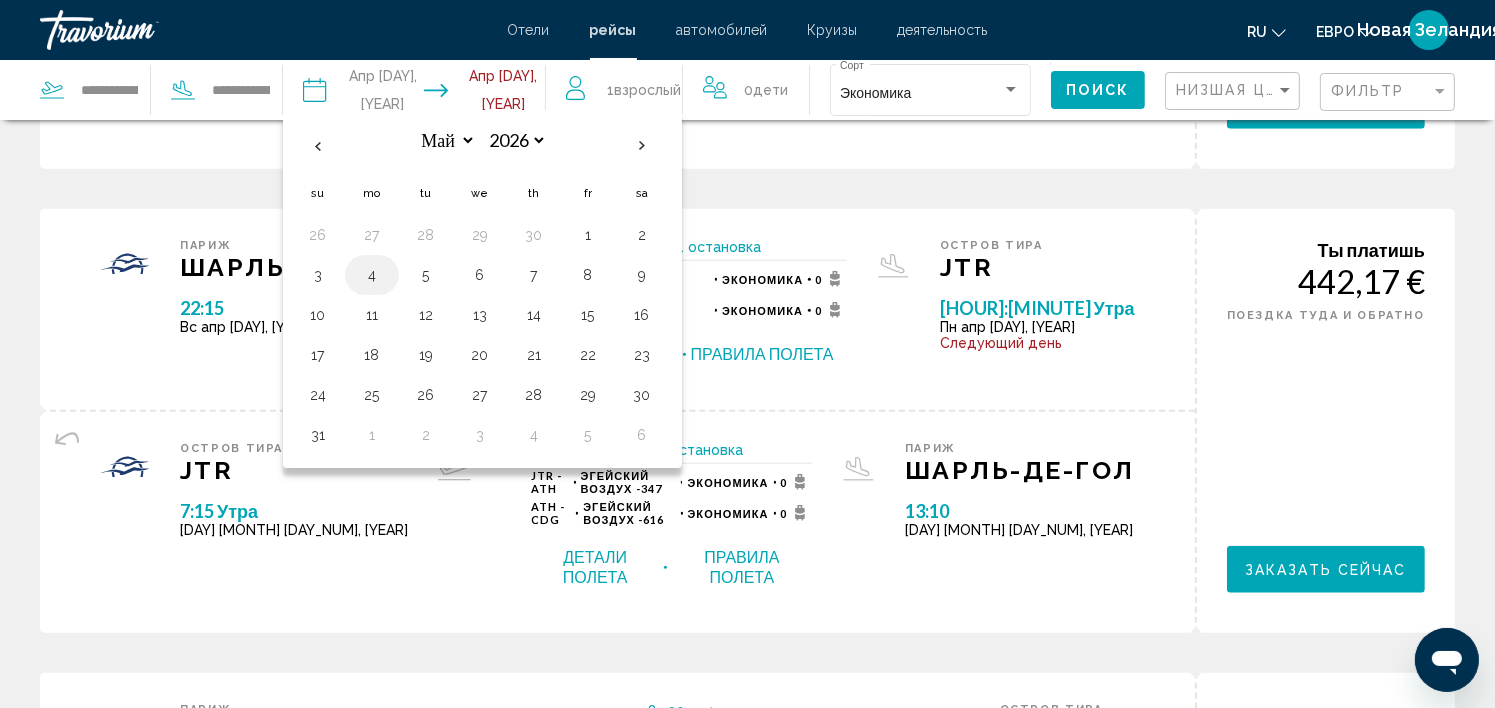 click on "4" at bounding box center (372, 275) 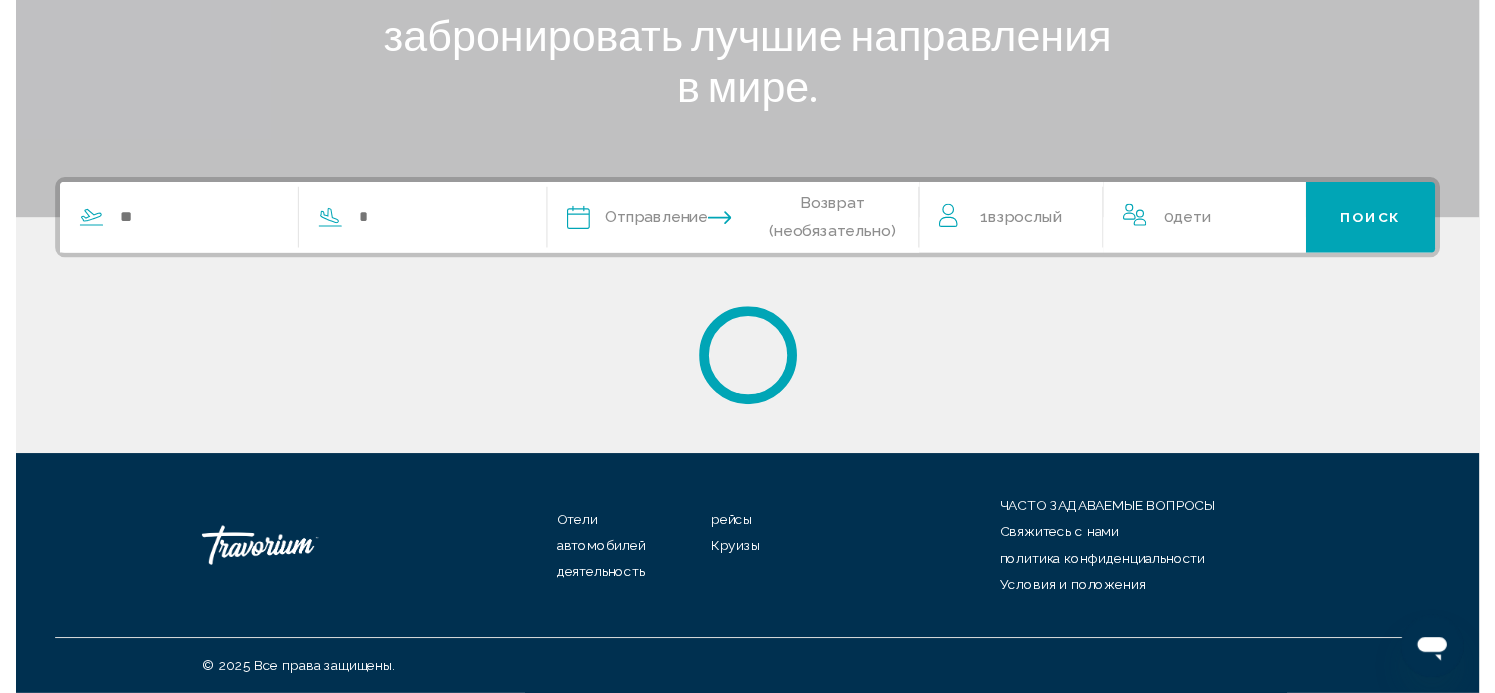 scroll, scrollTop: 0, scrollLeft: 0, axis: both 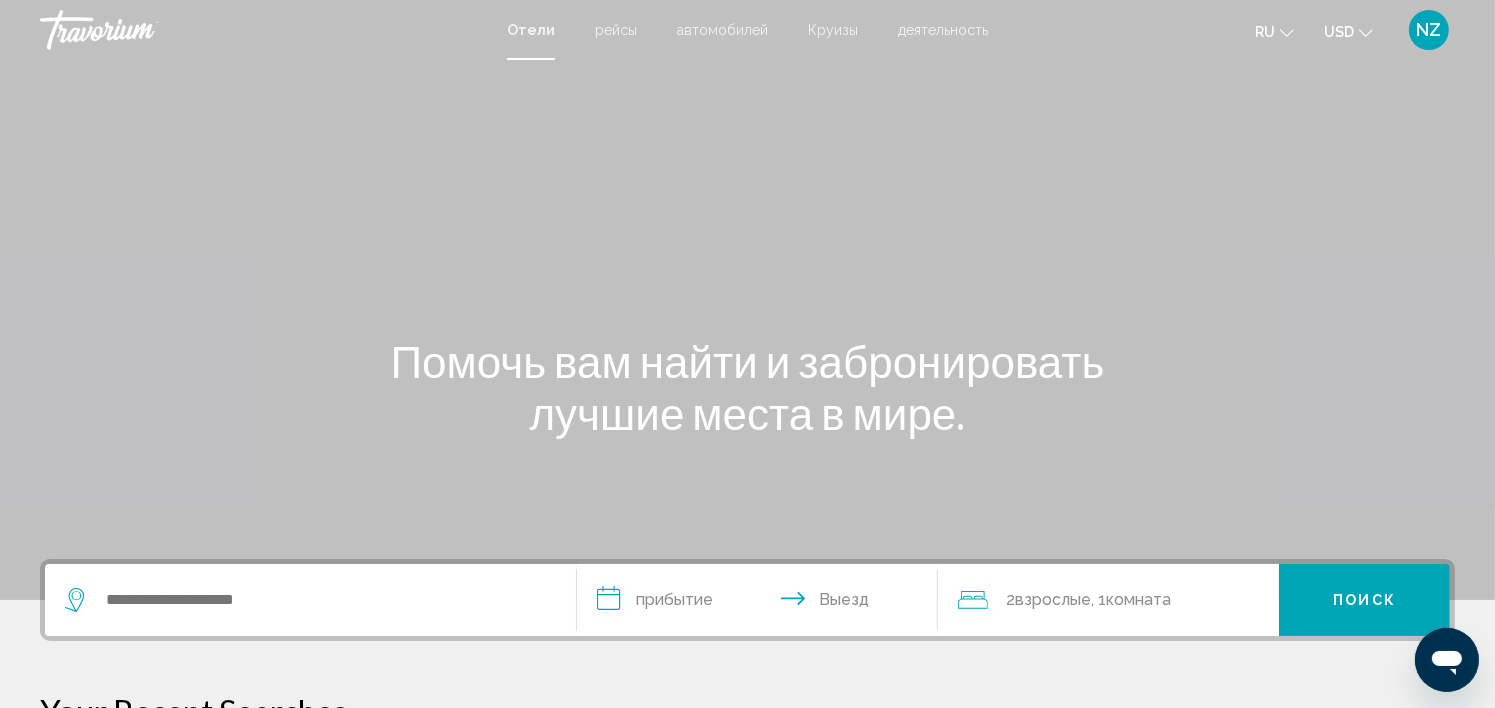 click on "рейсы" at bounding box center [616, 30] 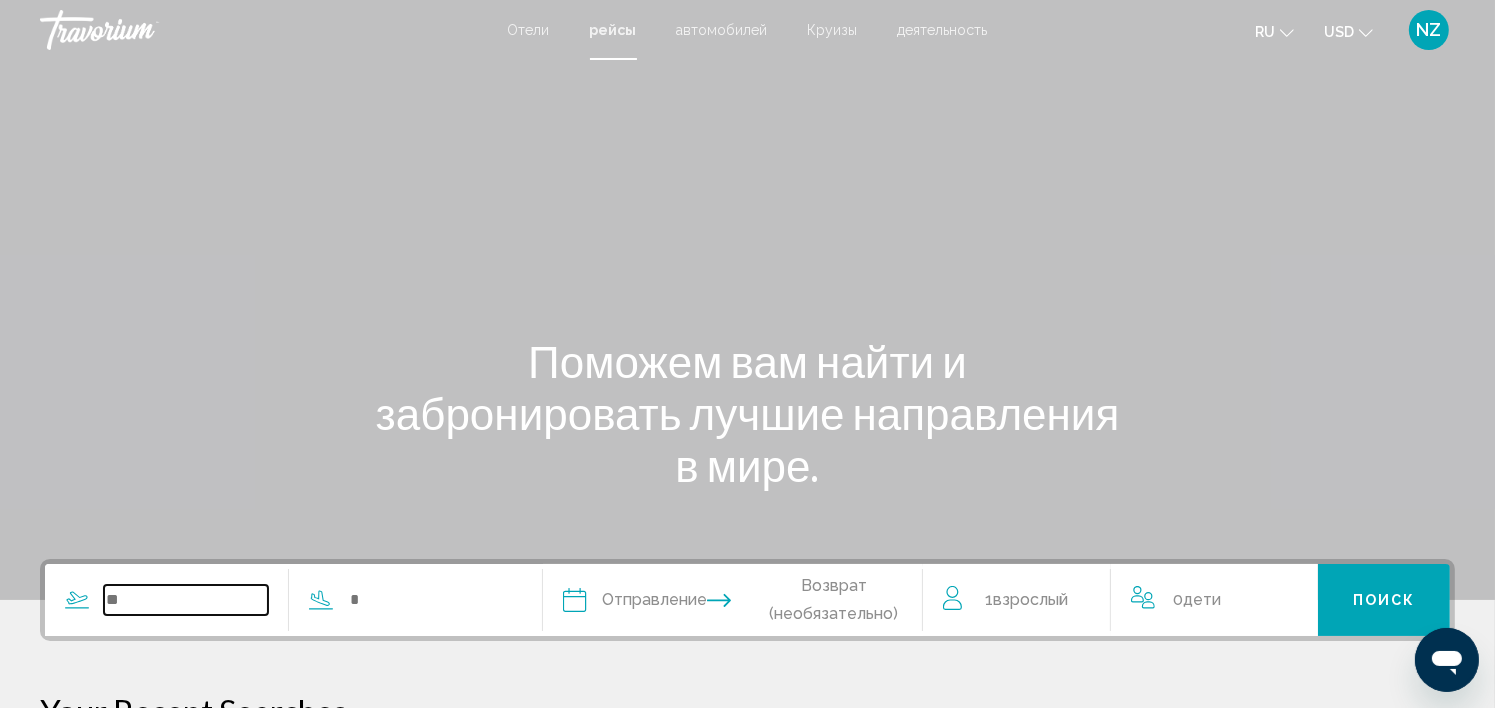 click at bounding box center (186, 600) 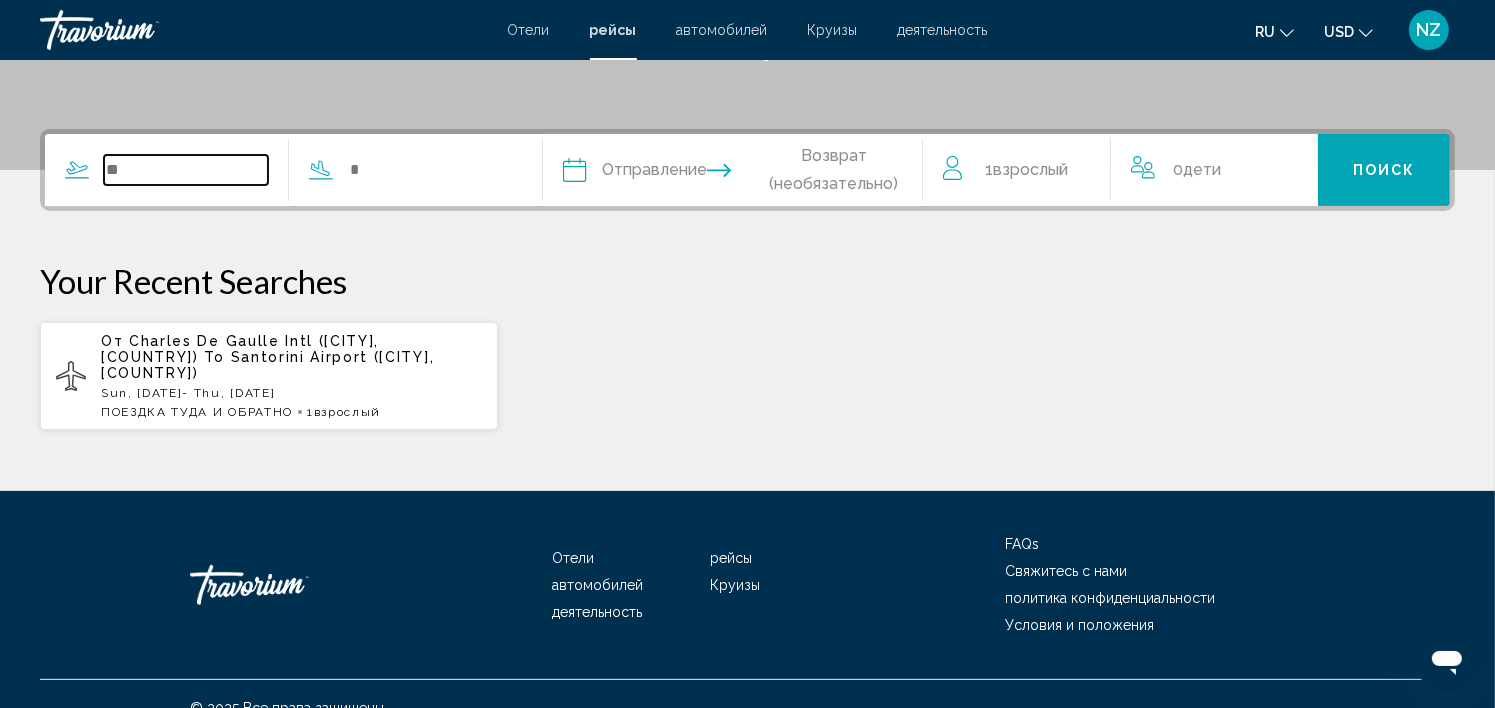 scroll, scrollTop: 440, scrollLeft: 0, axis: vertical 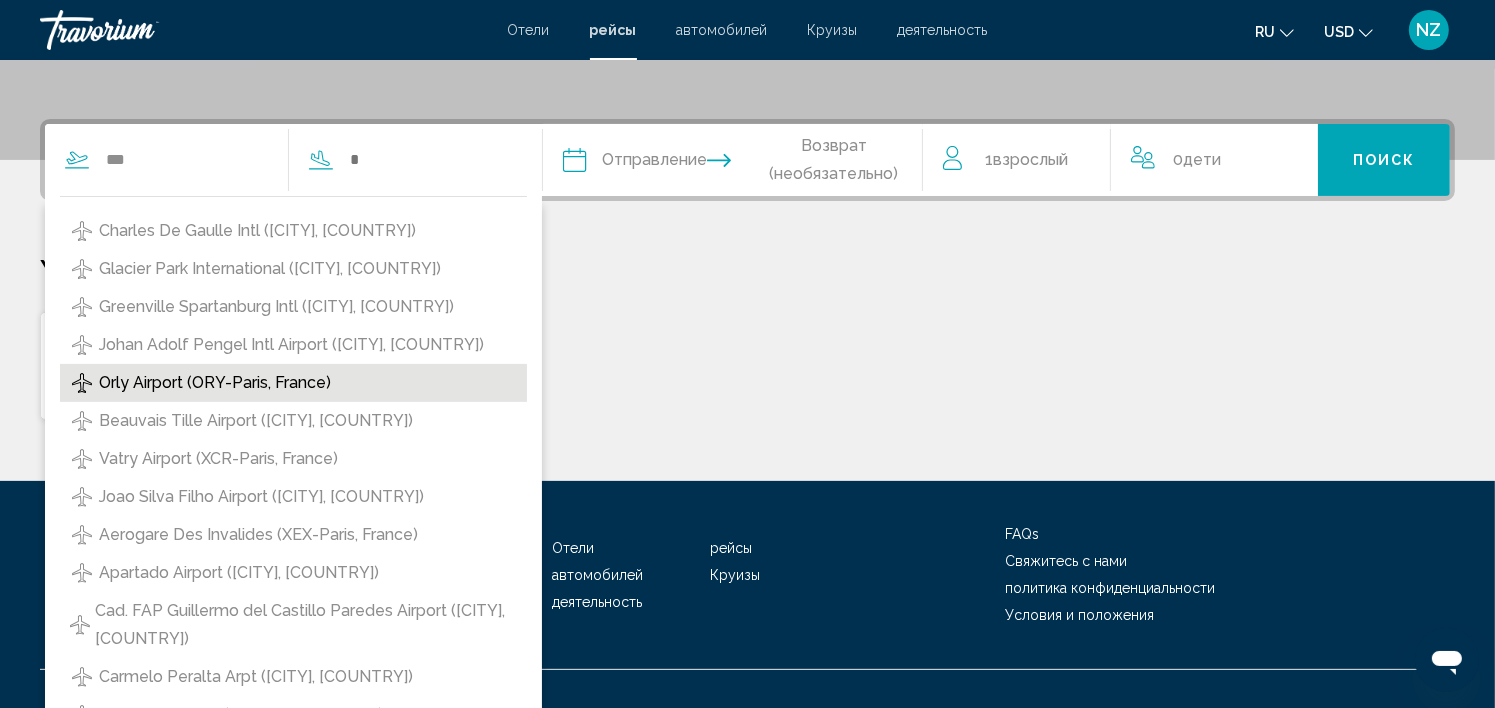 click on "Orly Airport (ORY-Paris, France)" at bounding box center [215, 383] 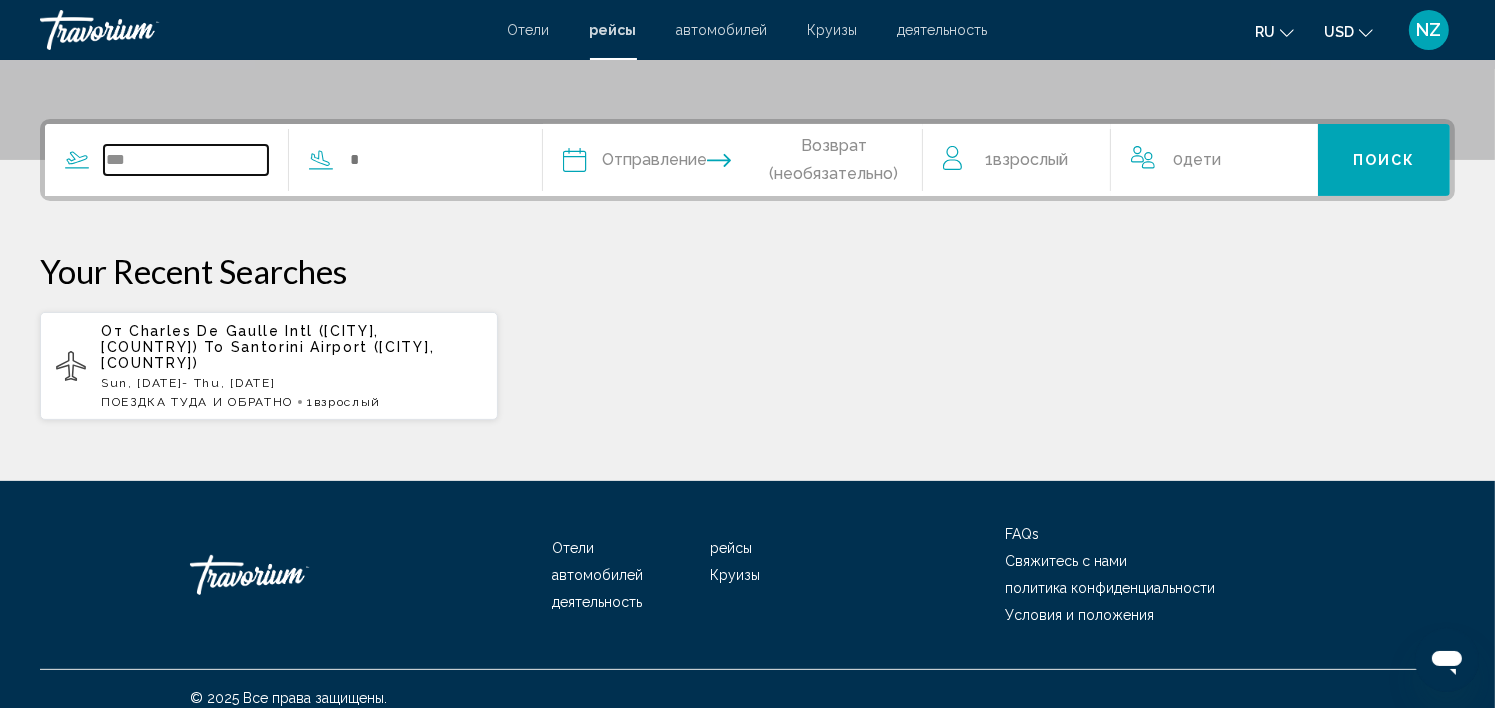 type on "**********" 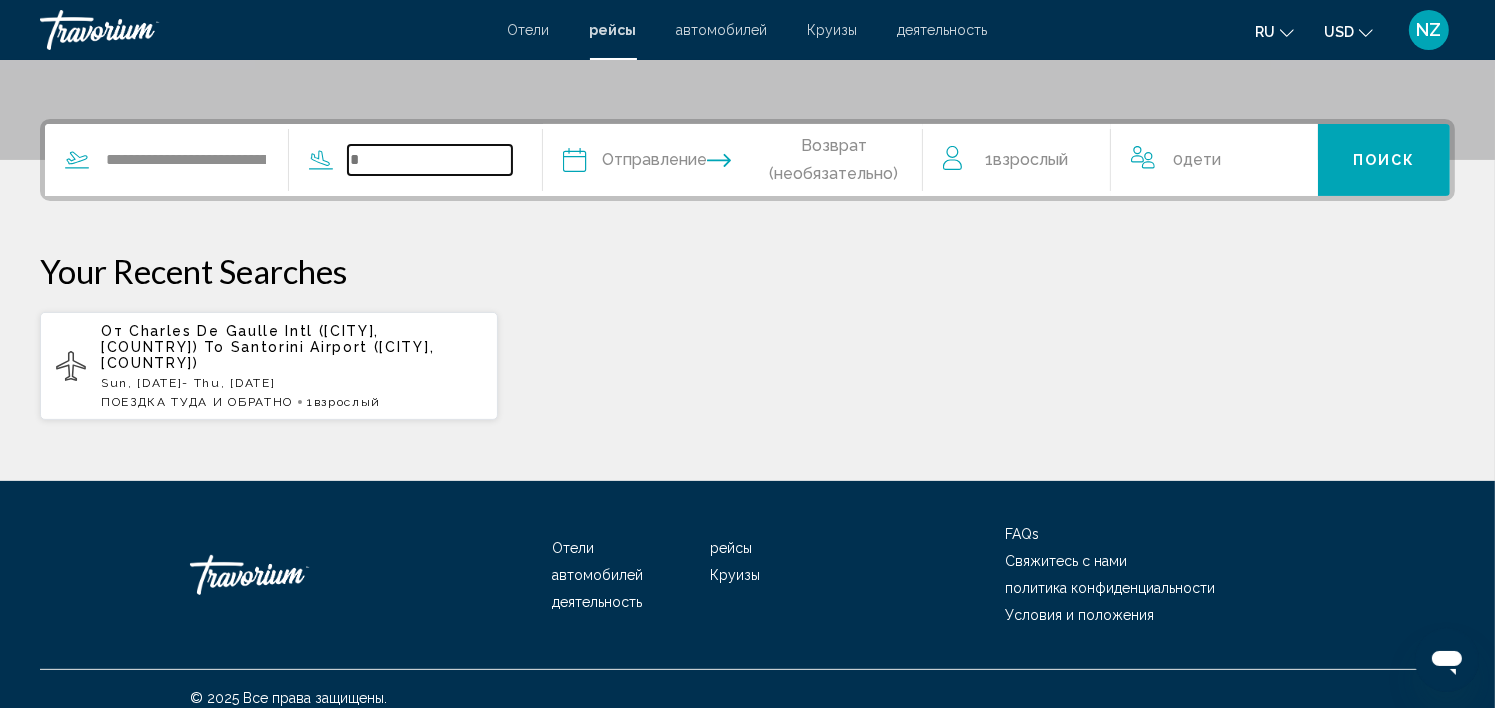 click at bounding box center (430, 160) 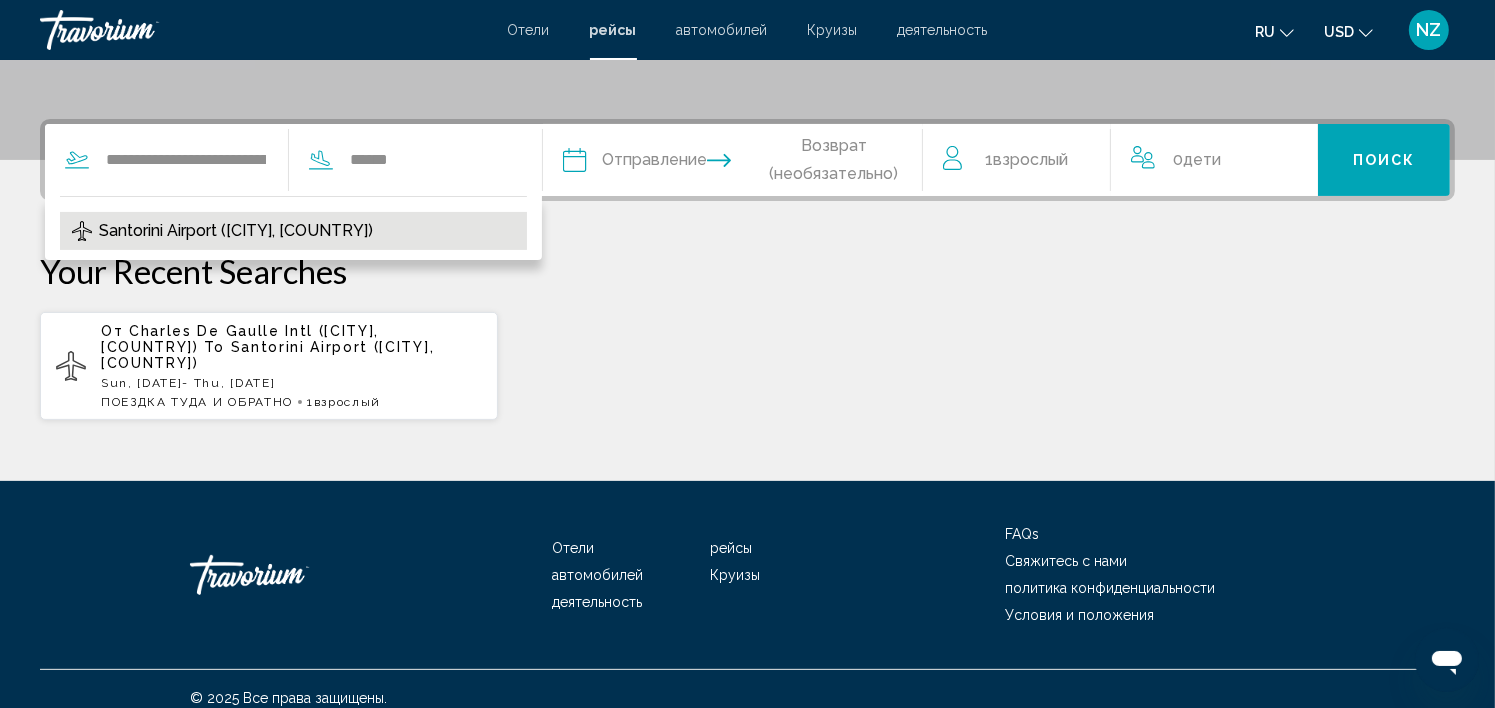 click on "Santorini Airport (JTR-[CITY], [COUNTRY])" at bounding box center (236, 231) 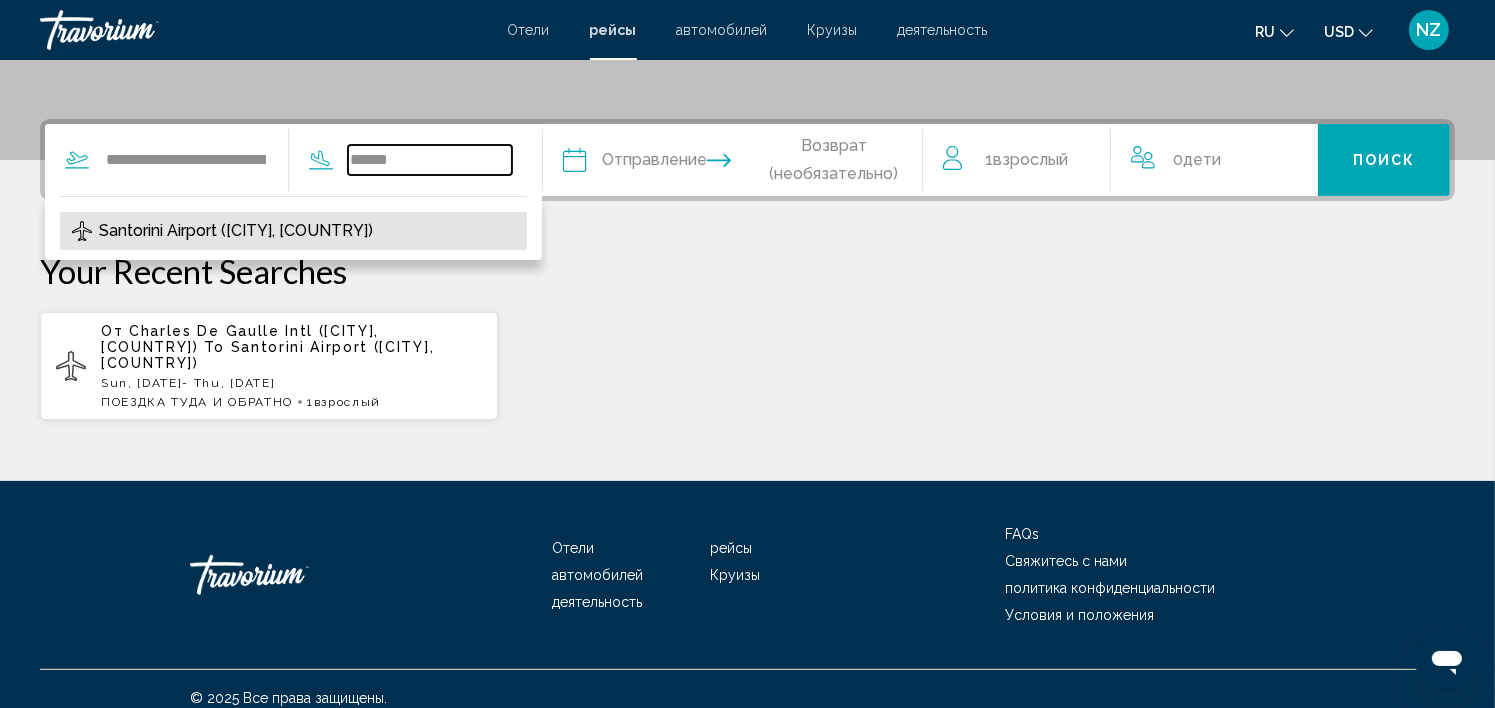 type on "**********" 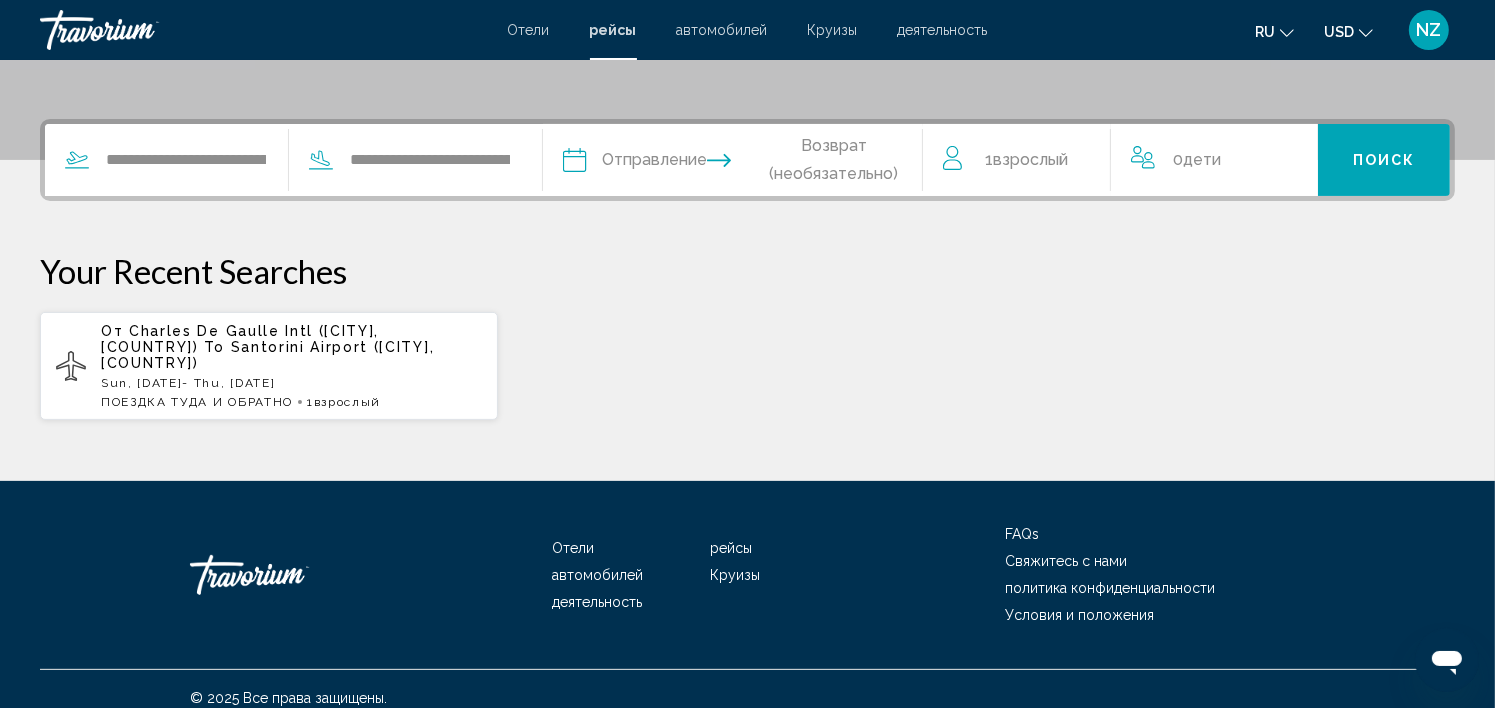 click at bounding box center [652, 163] 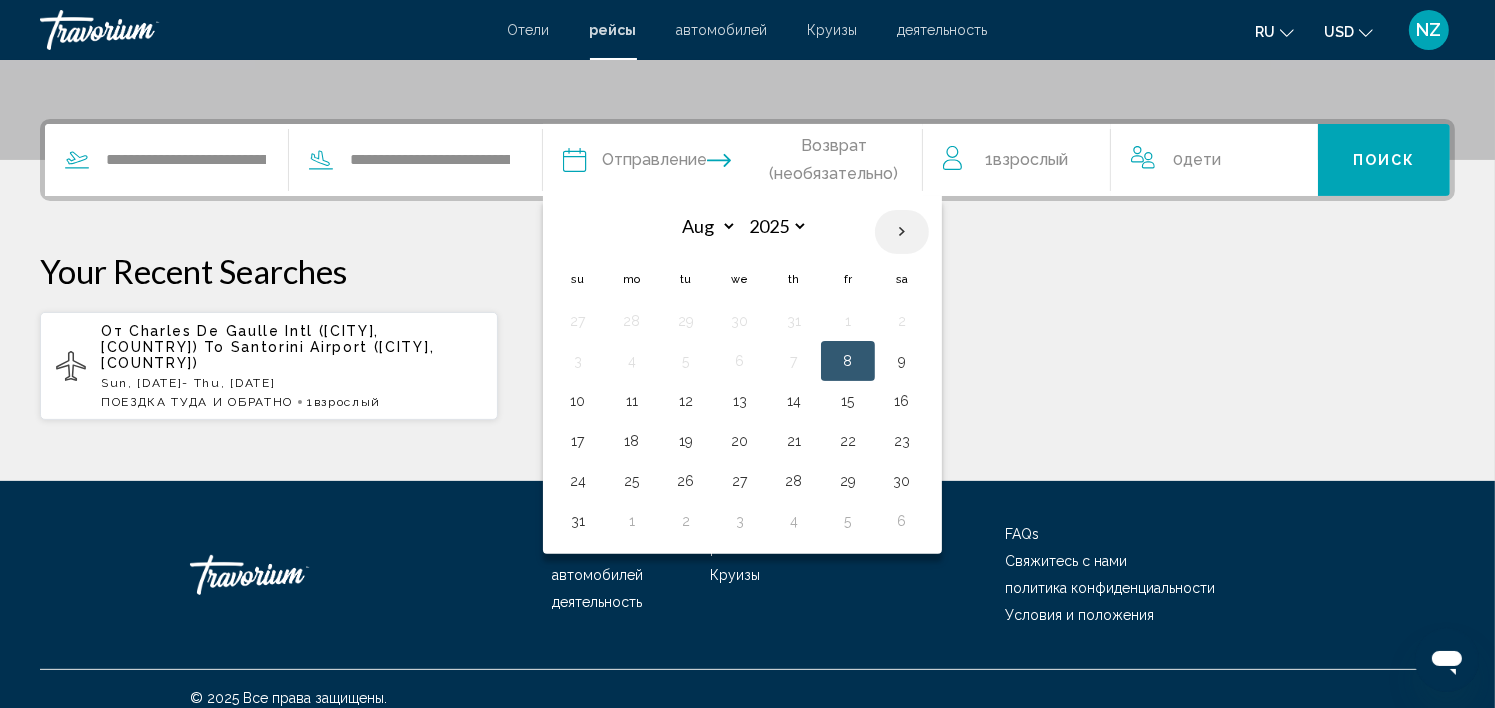 click at bounding box center [902, 232] 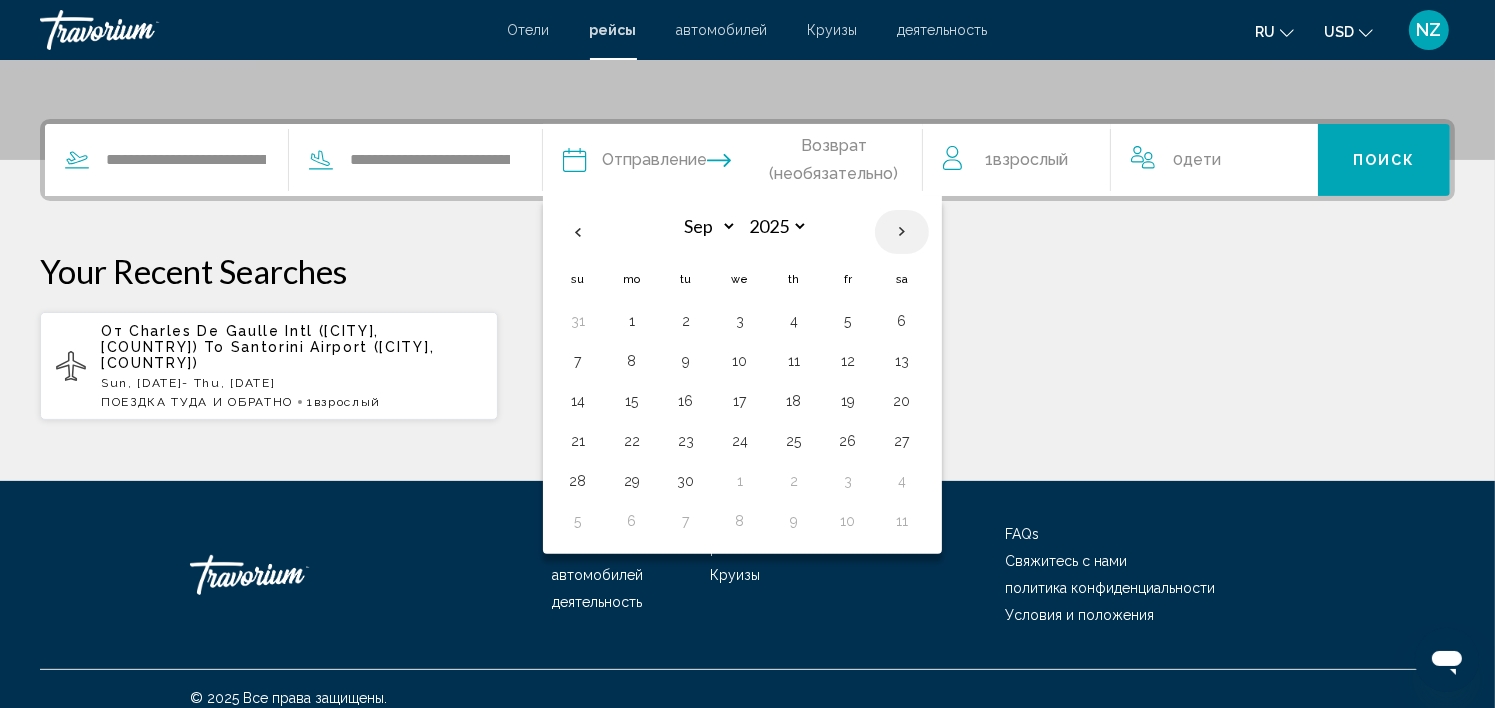 click at bounding box center [902, 232] 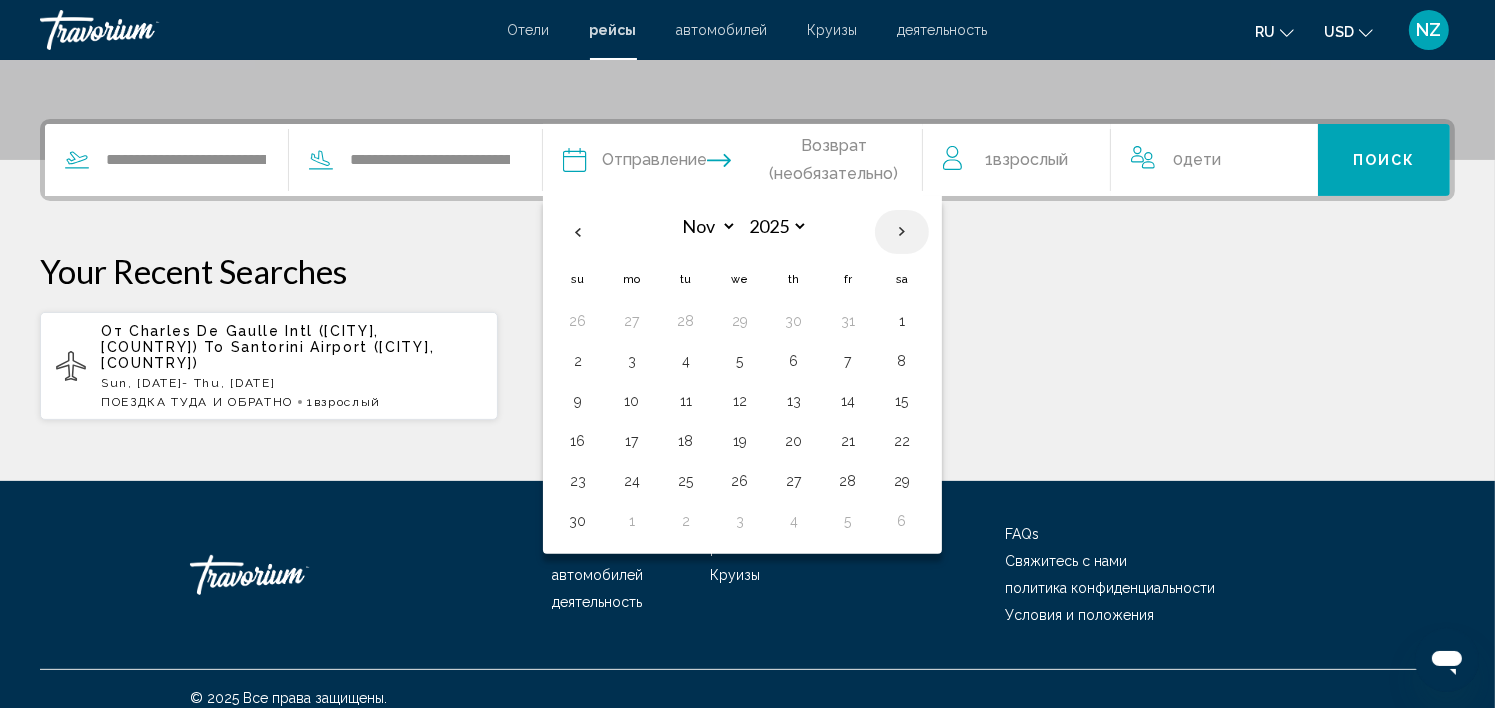 click at bounding box center (902, 232) 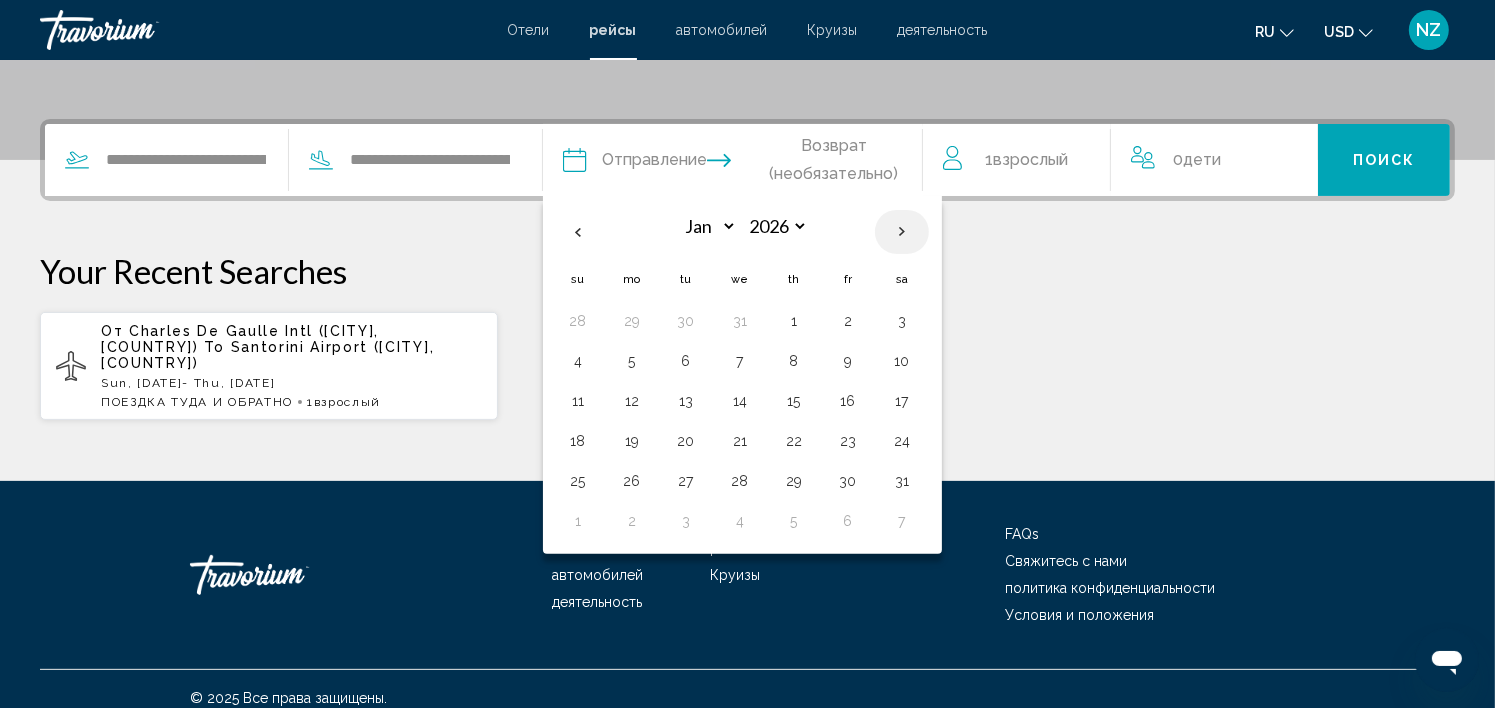select on "*" 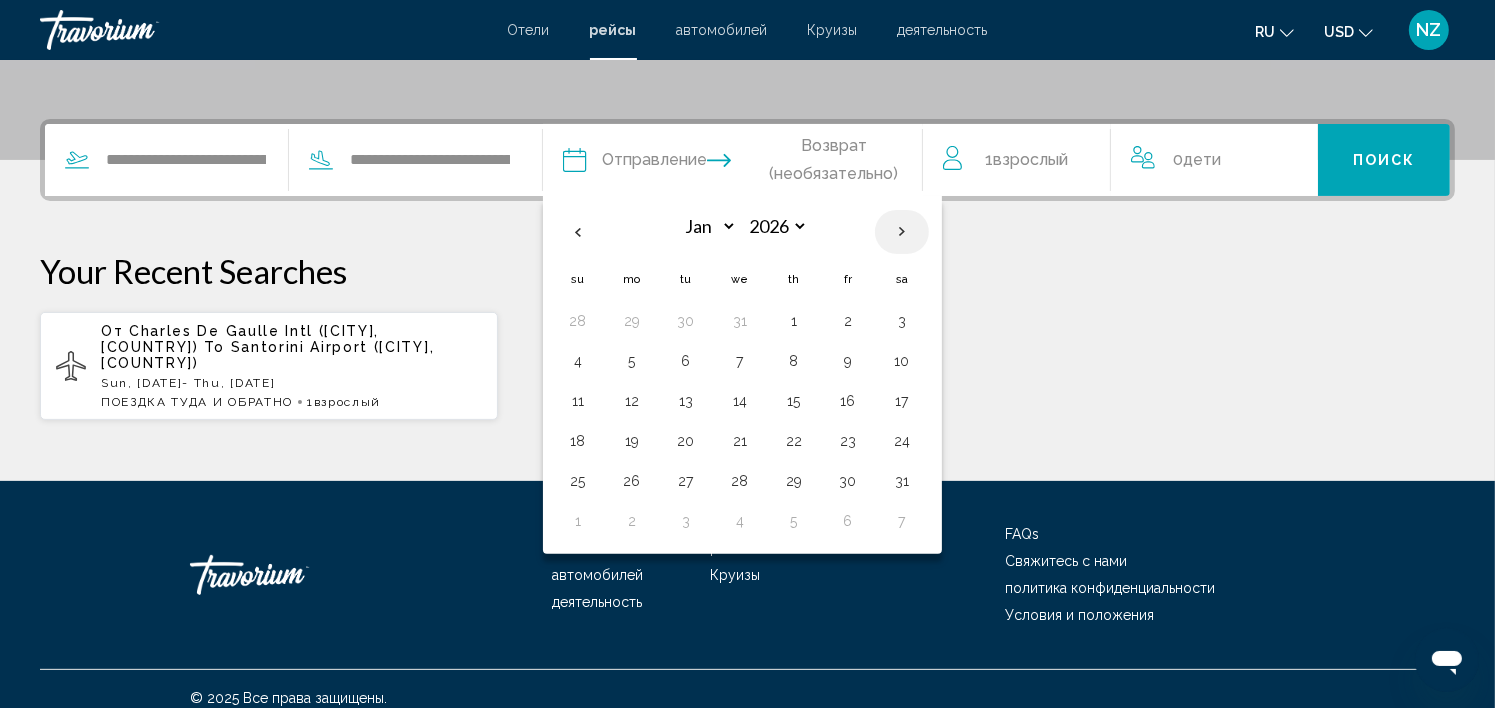 select on "****" 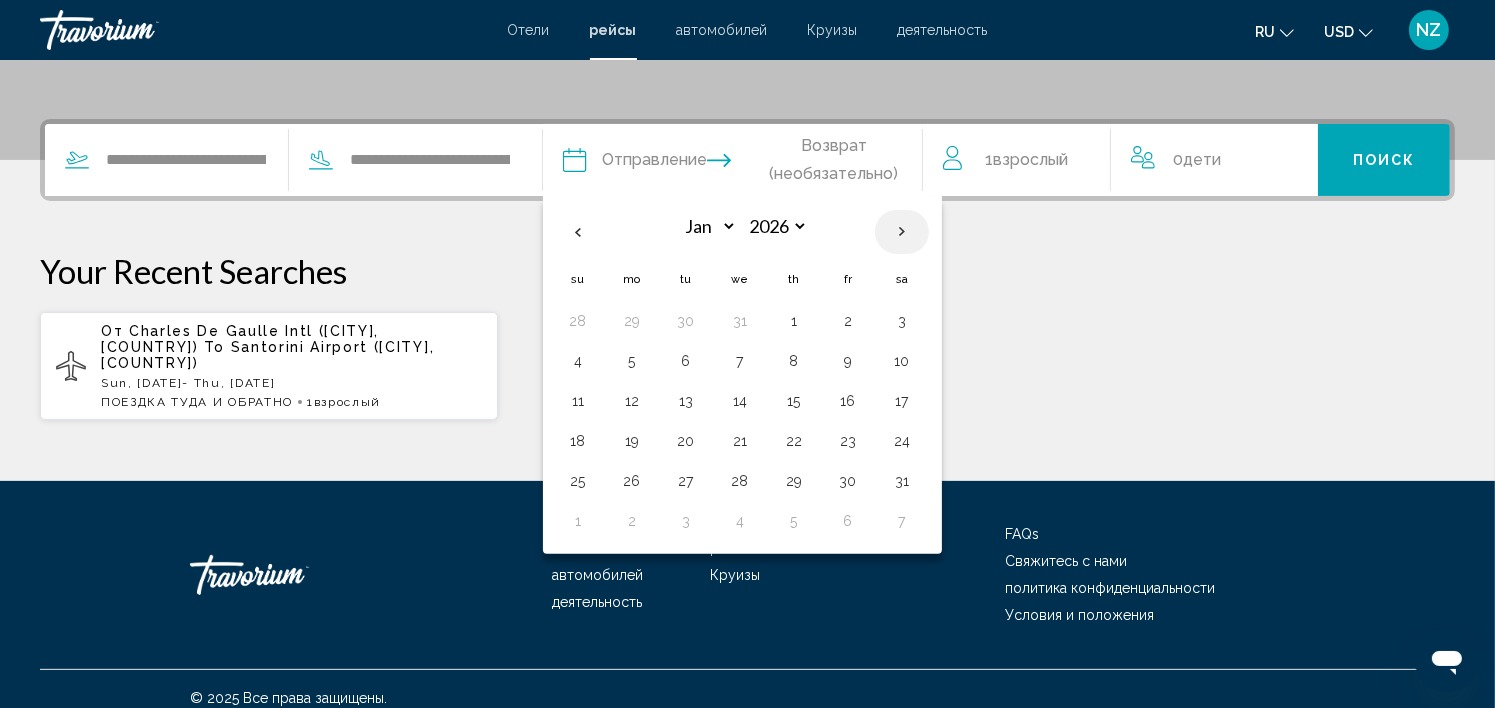click at bounding box center (902, 232) 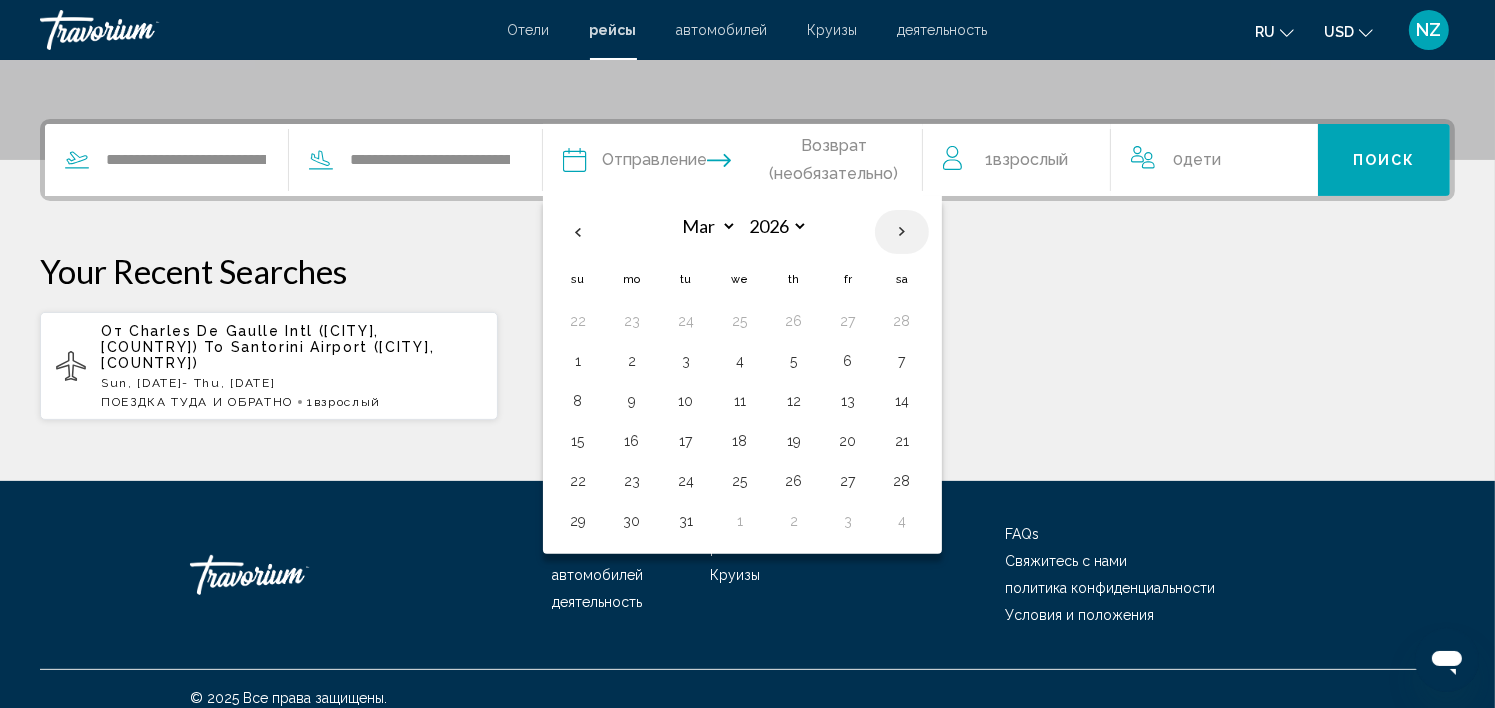 click at bounding box center [902, 232] 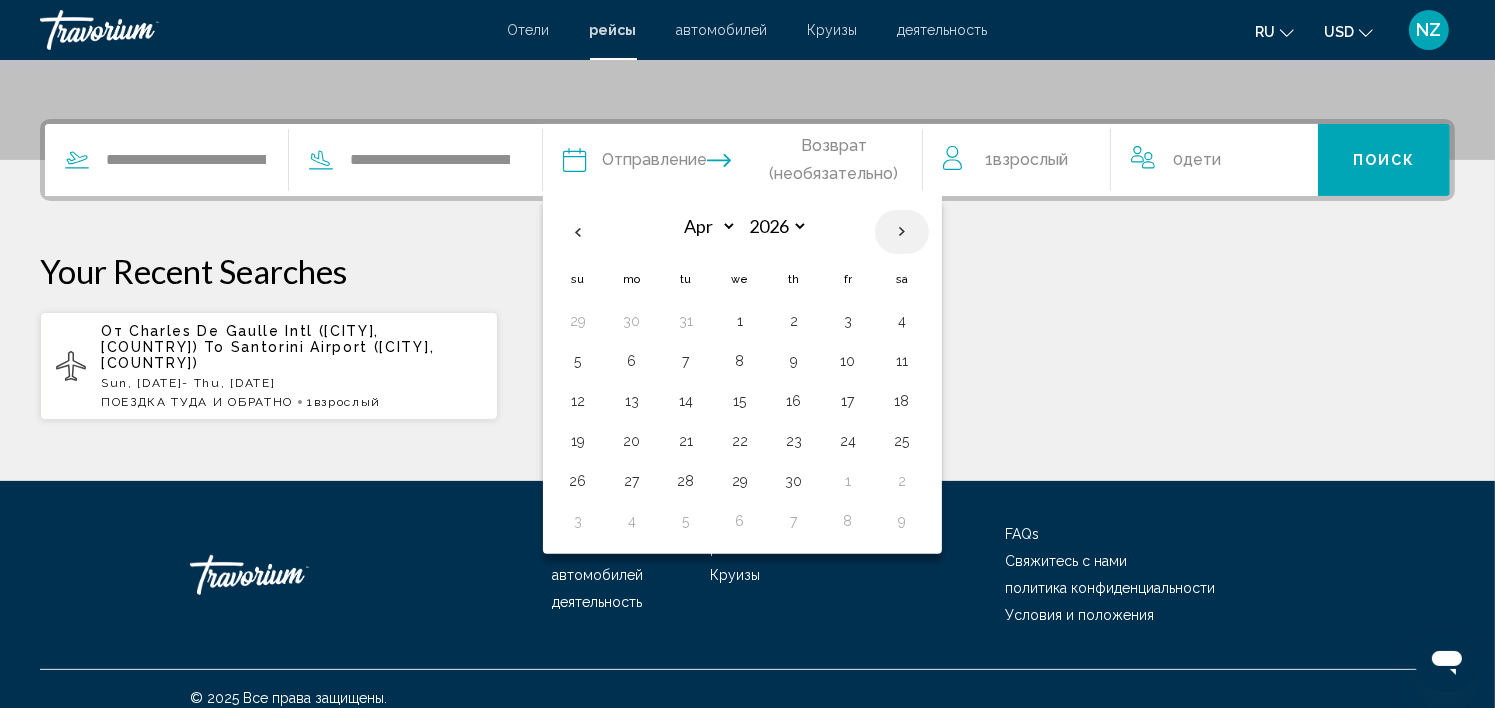 click at bounding box center [902, 232] 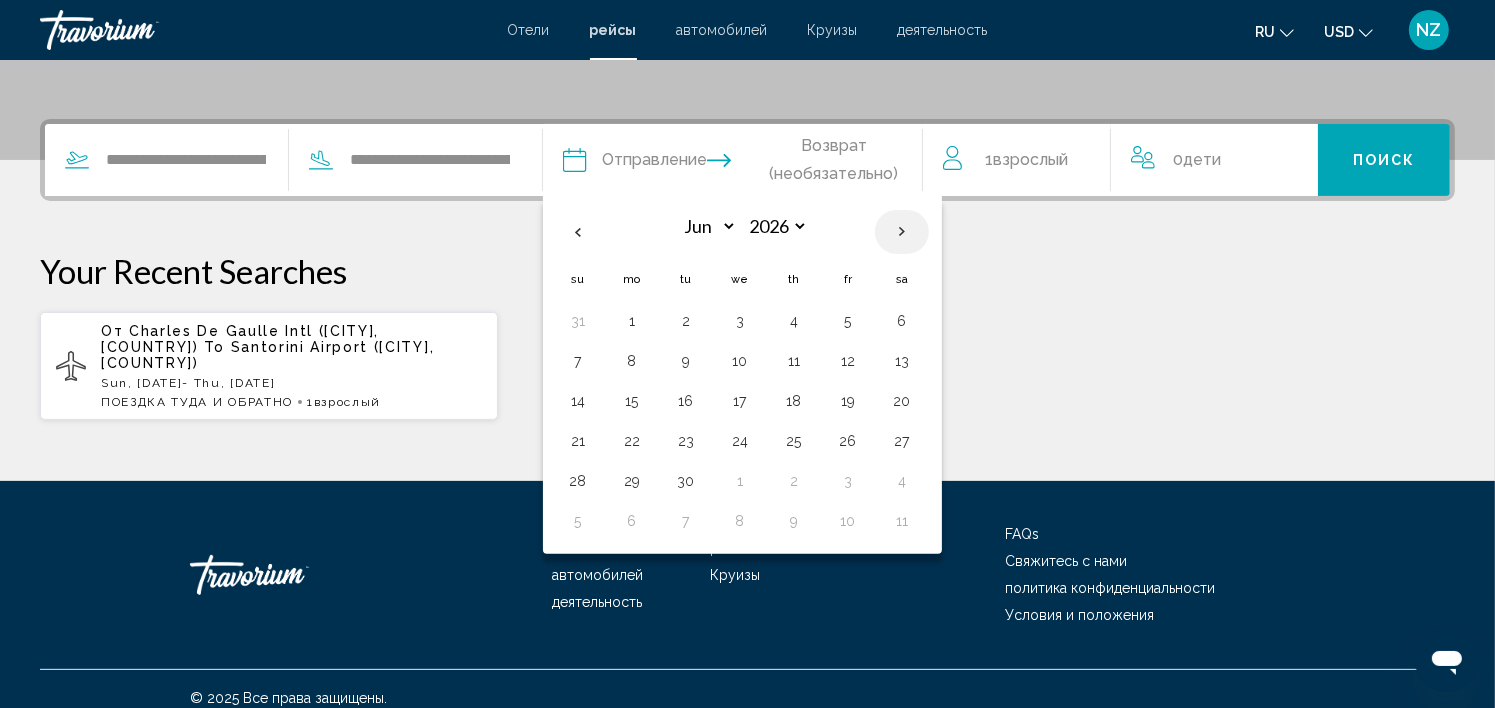 click at bounding box center [902, 232] 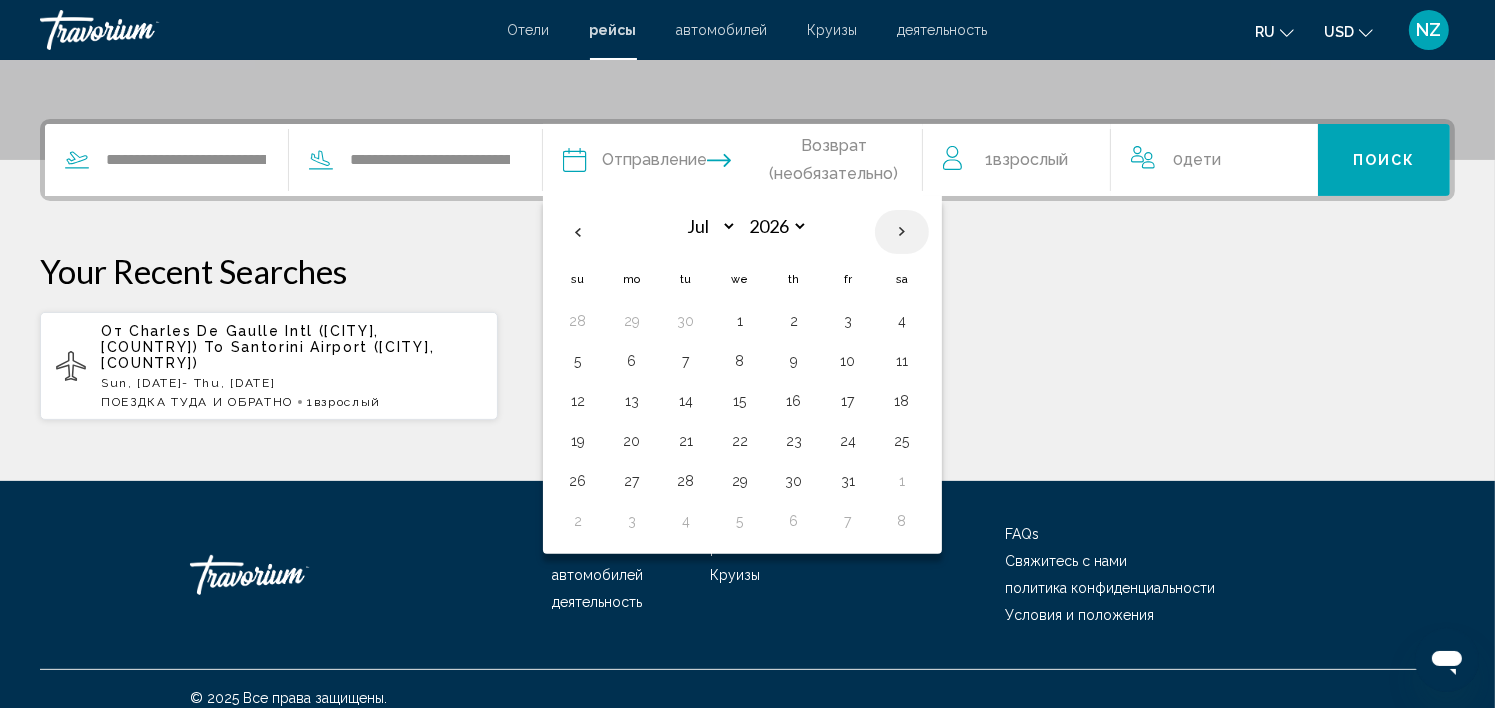 click at bounding box center (902, 232) 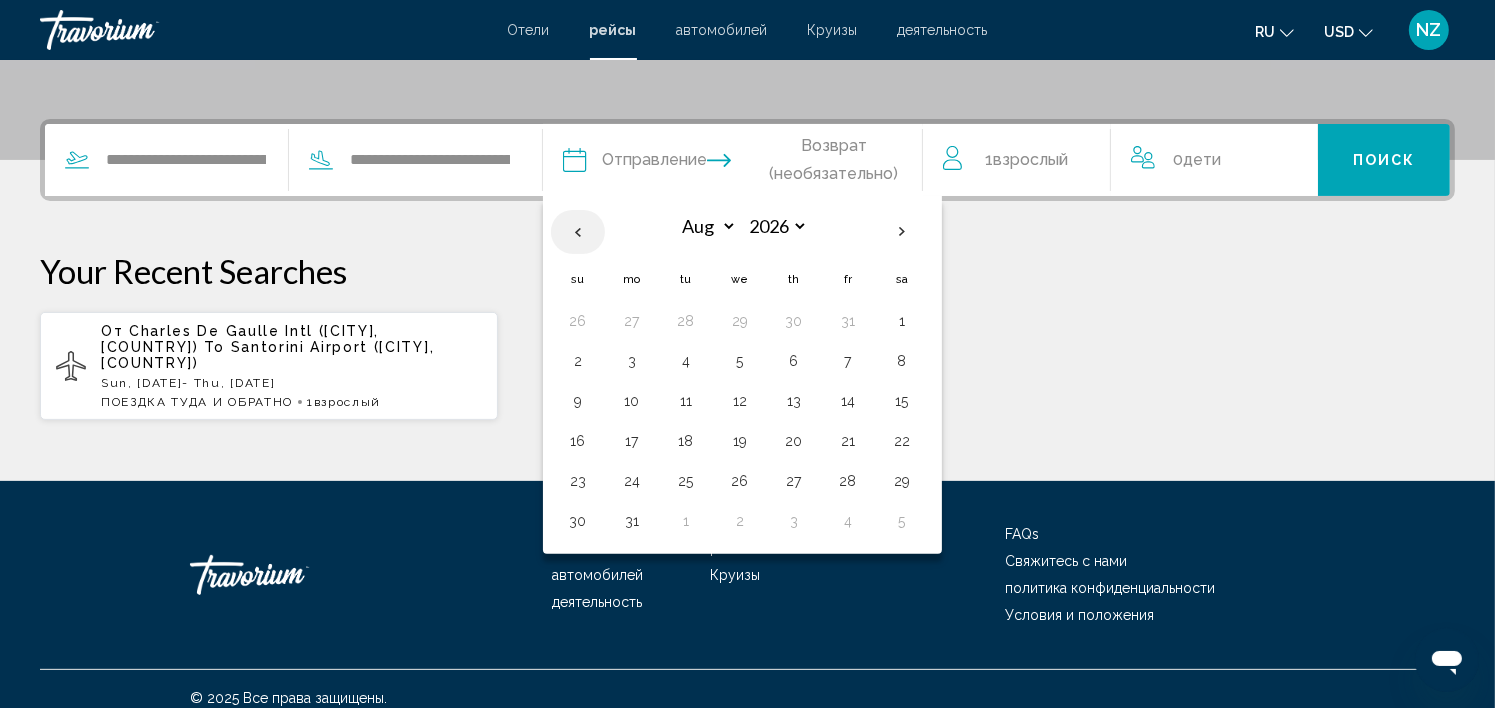 click at bounding box center [578, 232] 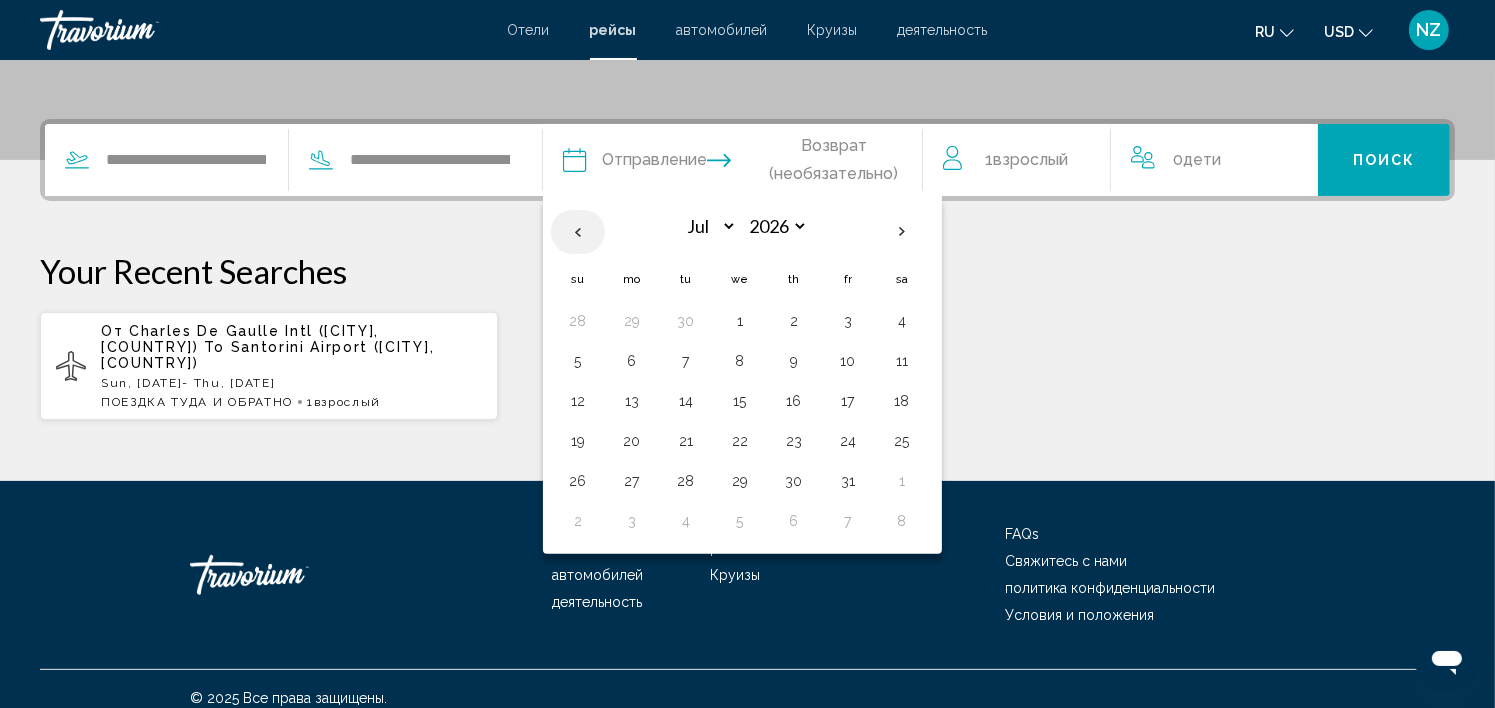 click at bounding box center [578, 232] 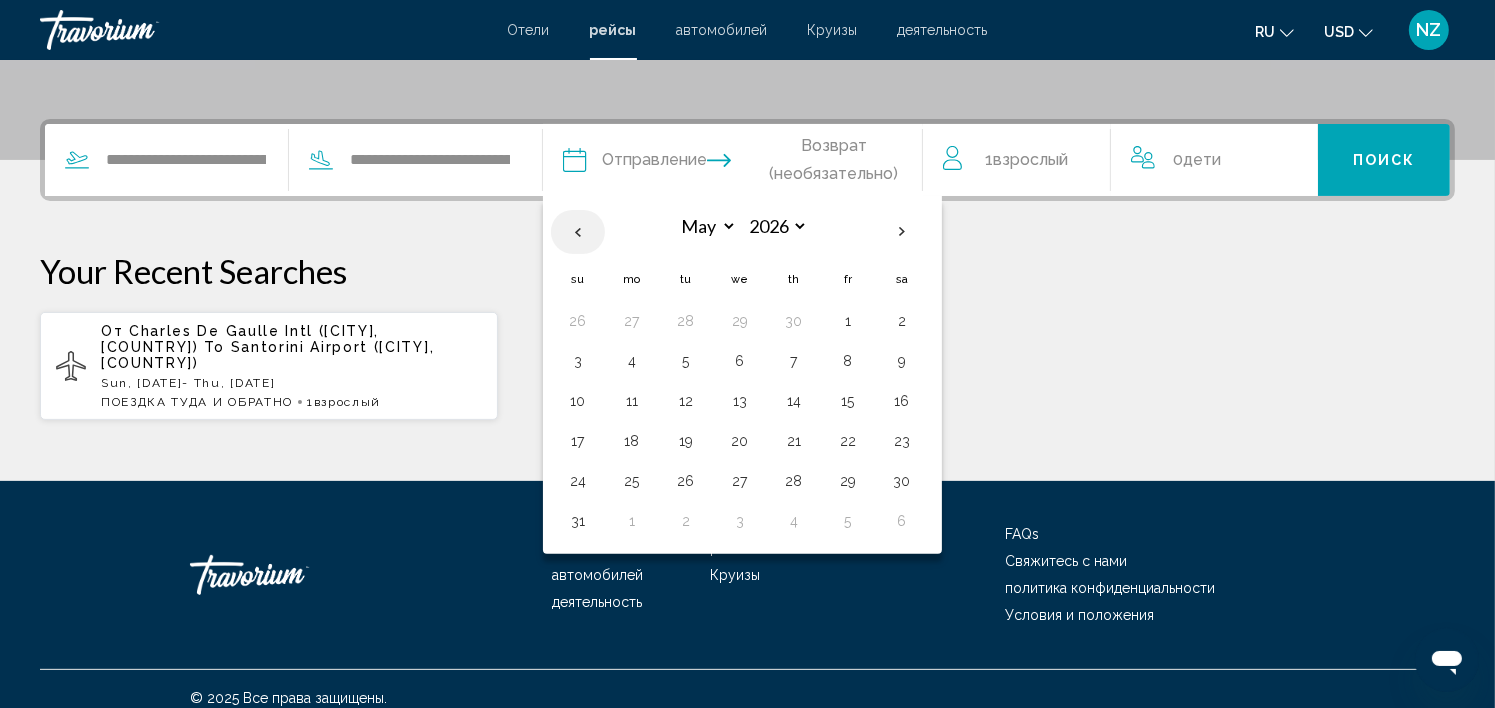 click at bounding box center [578, 232] 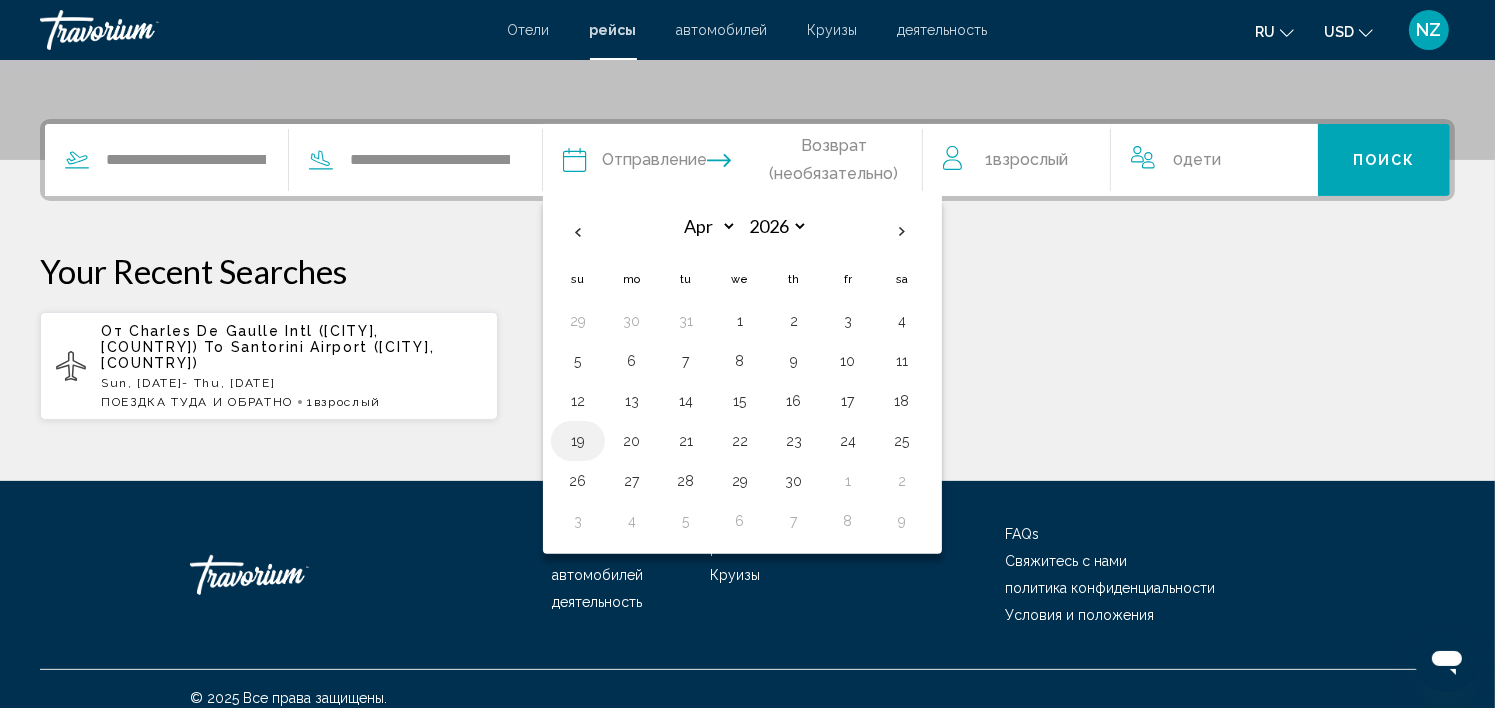 click on "19" at bounding box center [578, 441] 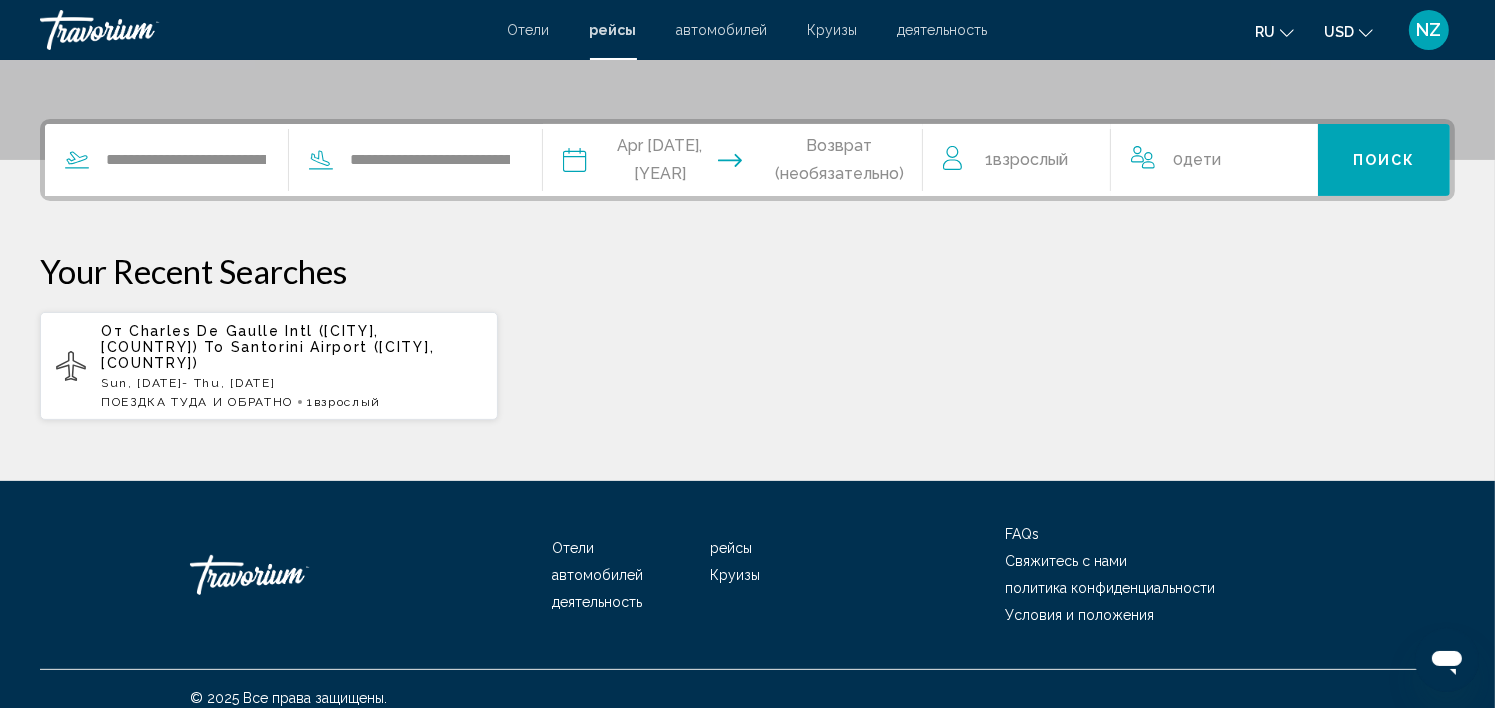 click at bounding box center (837, 163) 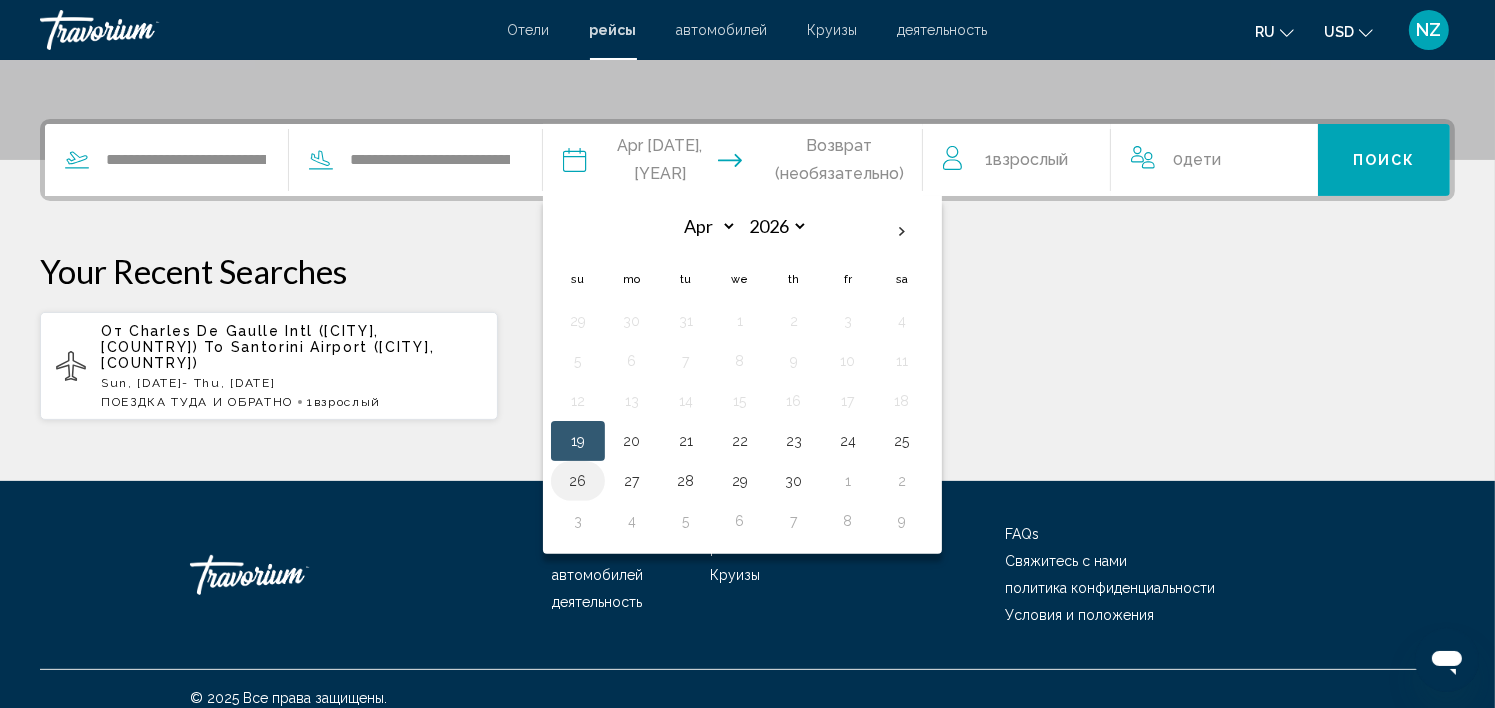 click on "26" at bounding box center (578, 481) 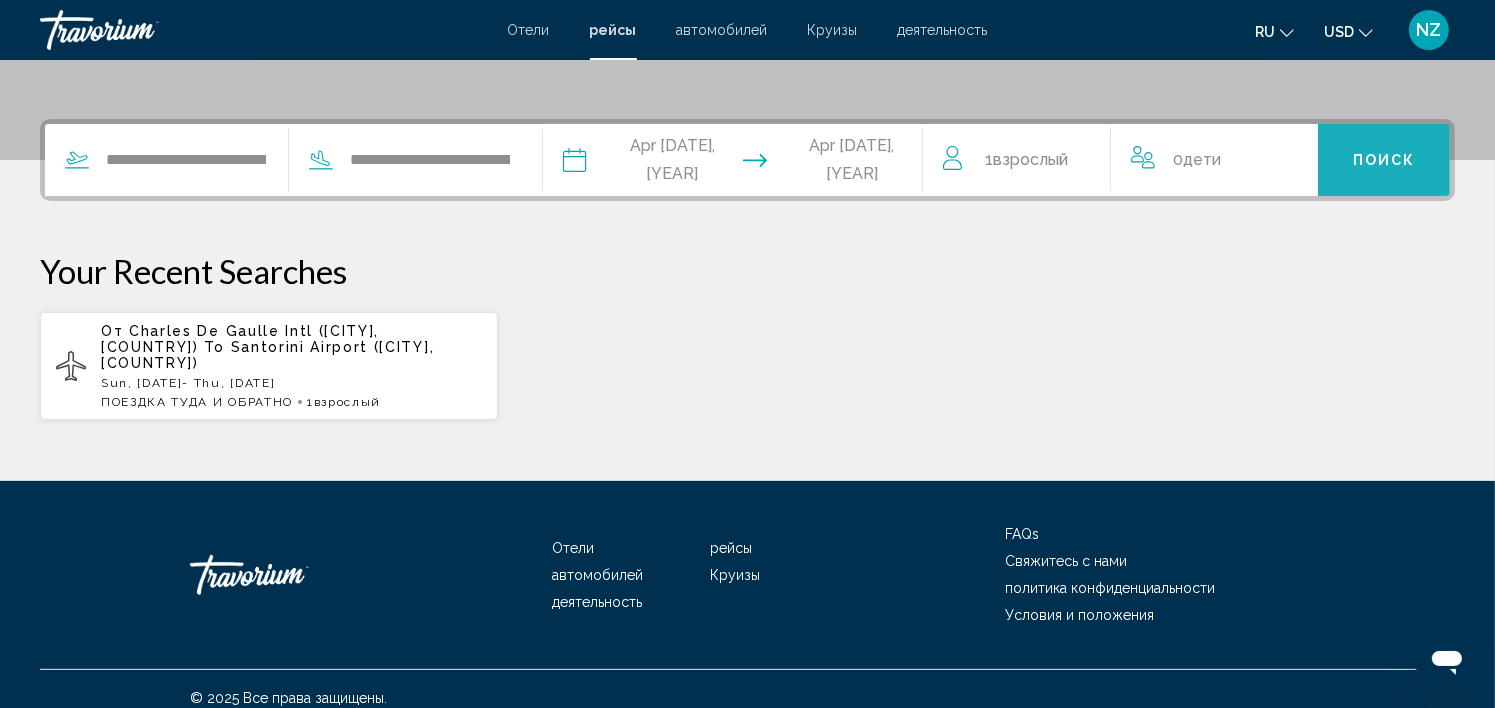 click on "Поиск" at bounding box center [1384, 161] 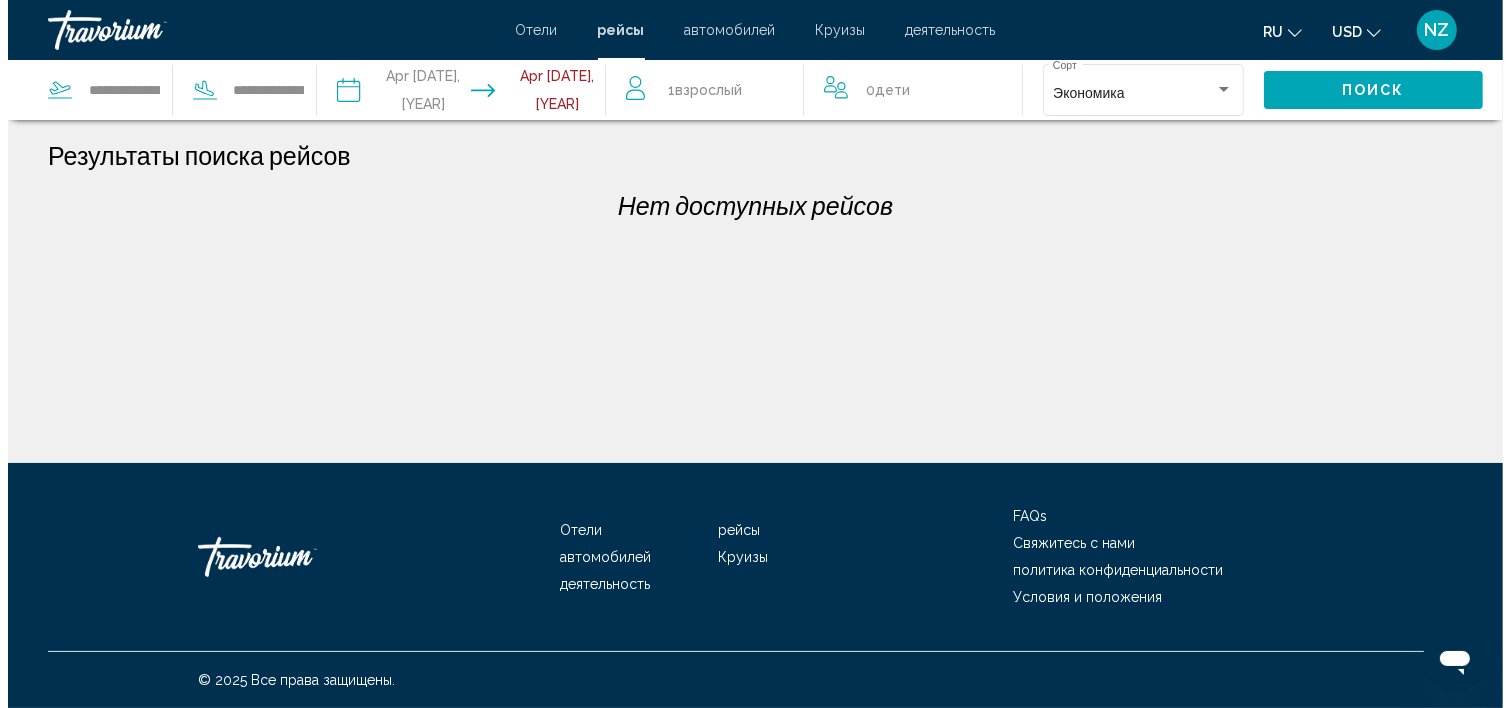 scroll, scrollTop: 0, scrollLeft: 0, axis: both 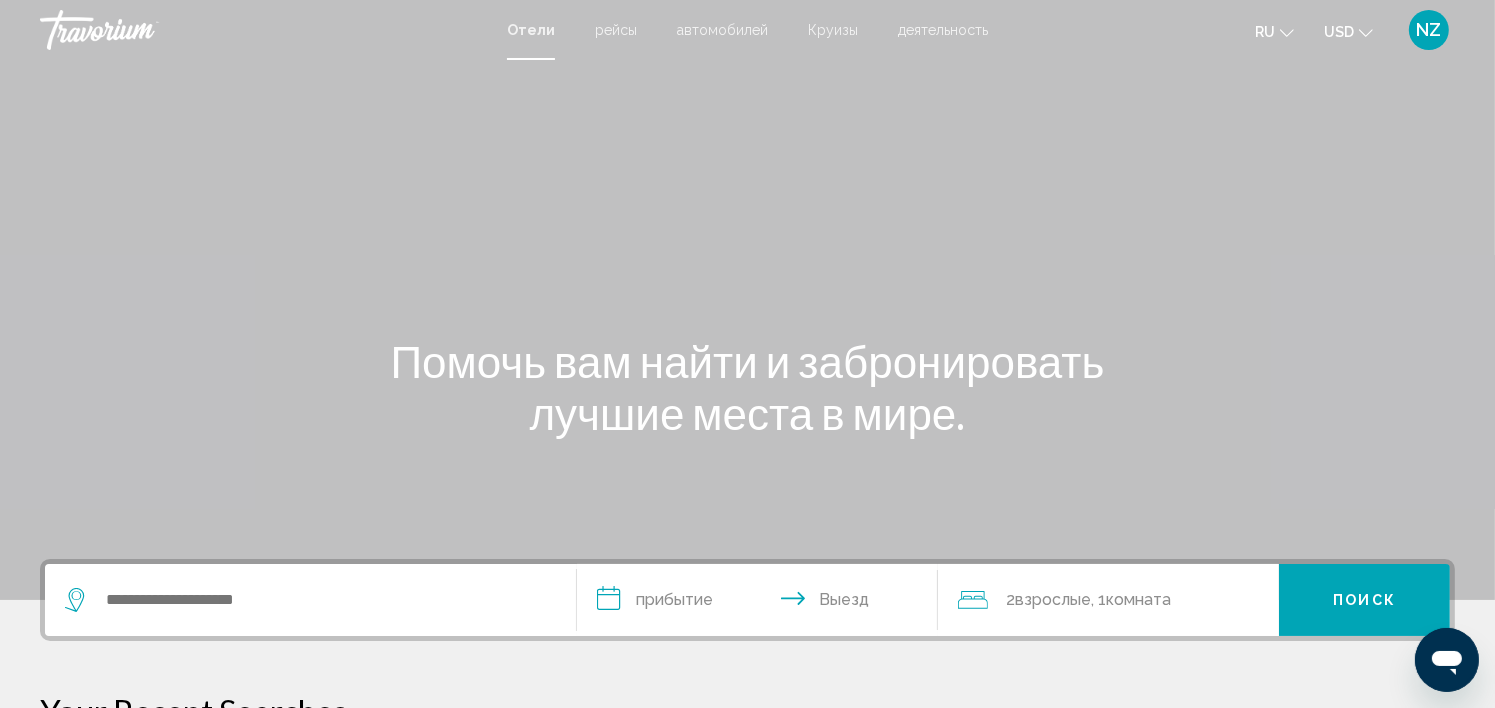 click on "рейсы" at bounding box center (616, 30) 